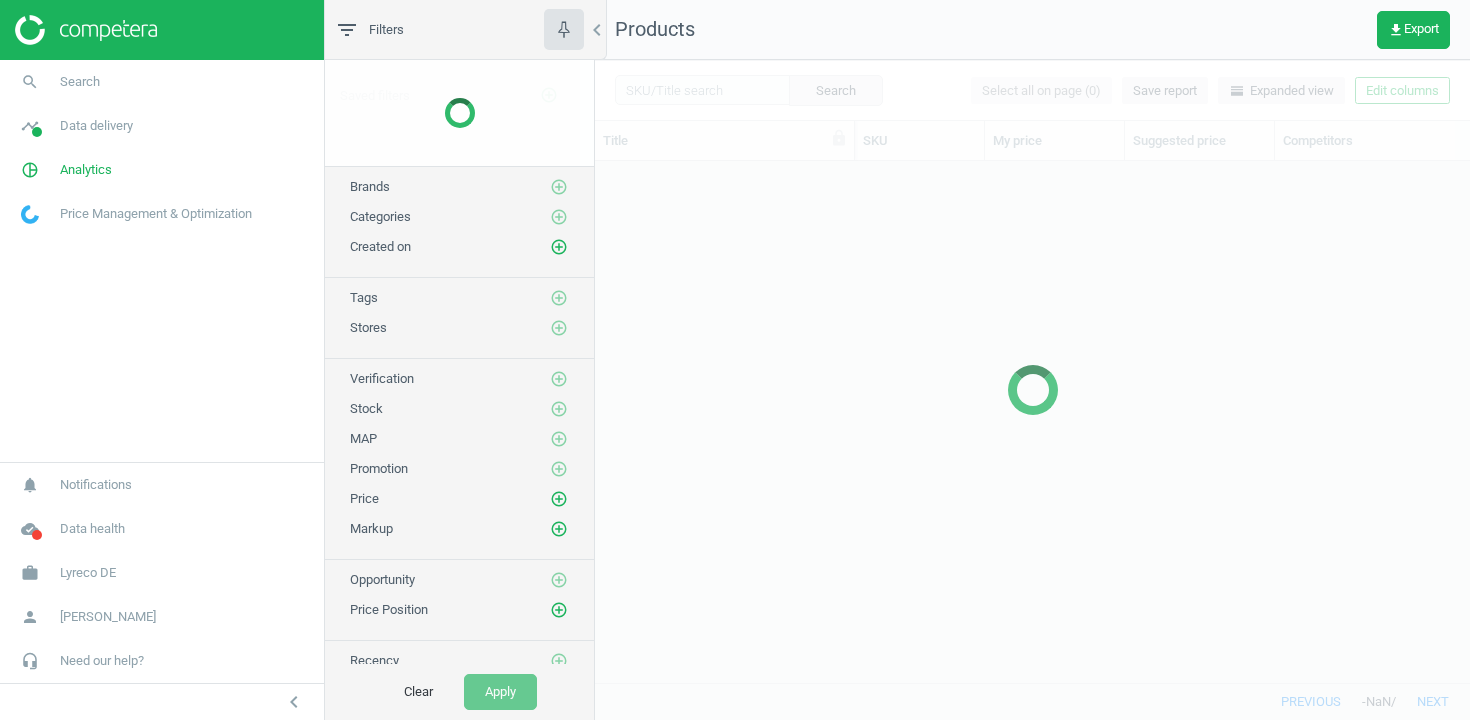 scroll, scrollTop: 0, scrollLeft: 0, axis: both 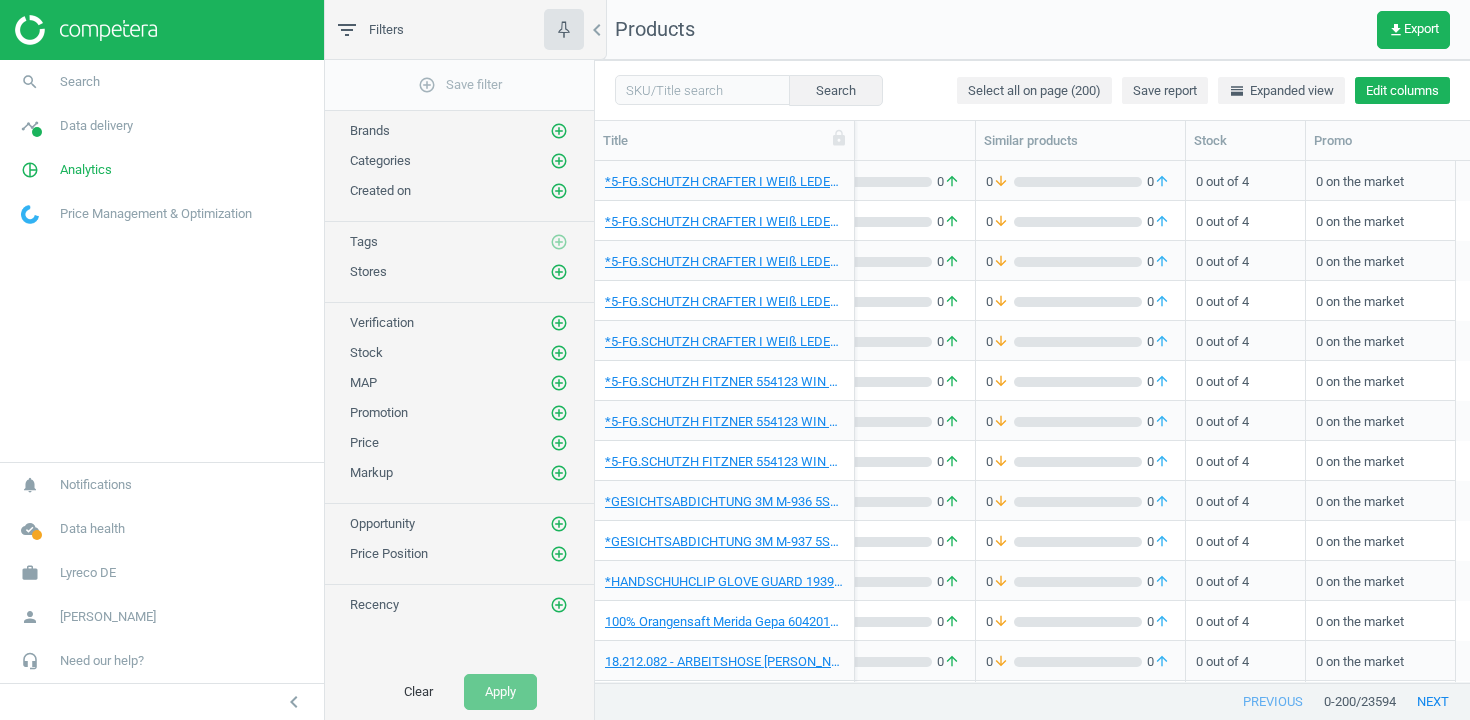 click on "Edit columns" at bounding box center [1402, 91] 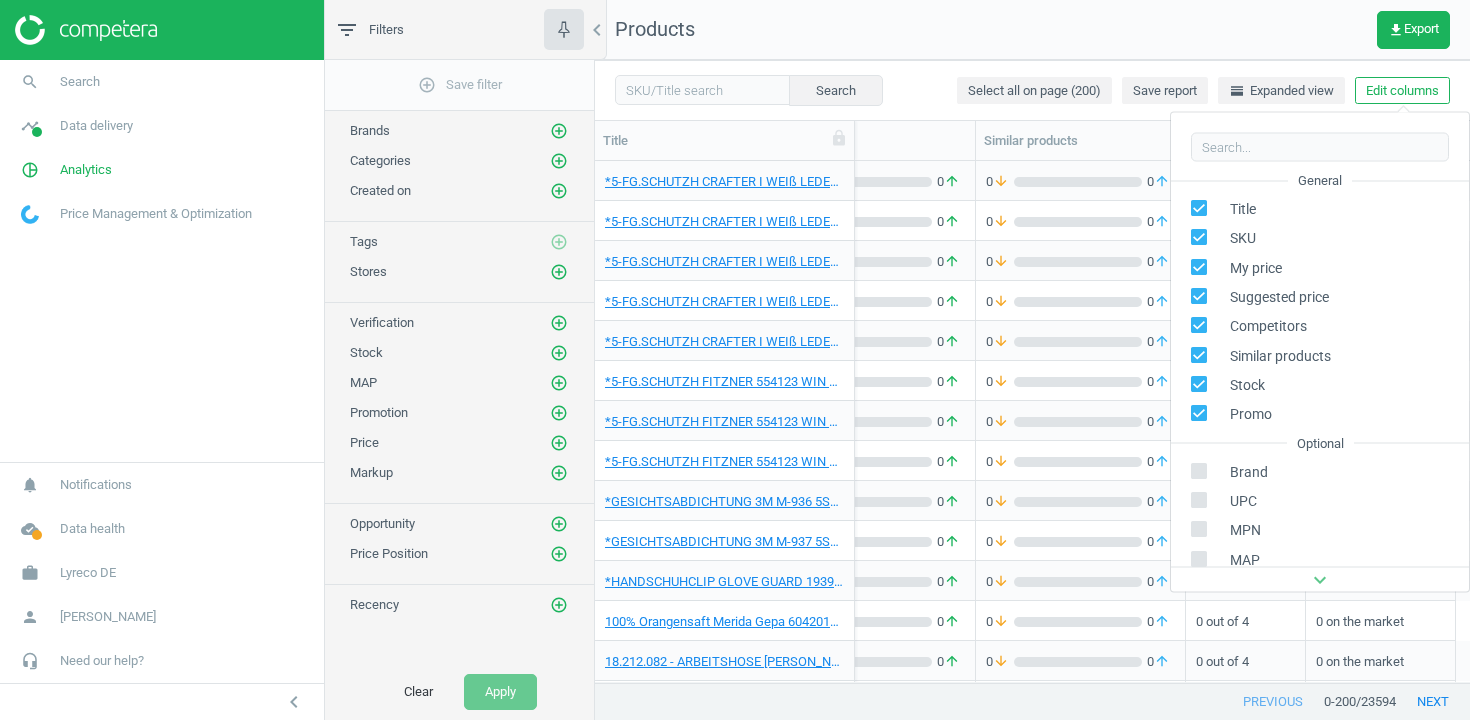click on "Stock add_circle_outline" at bounding box center (459, 348) 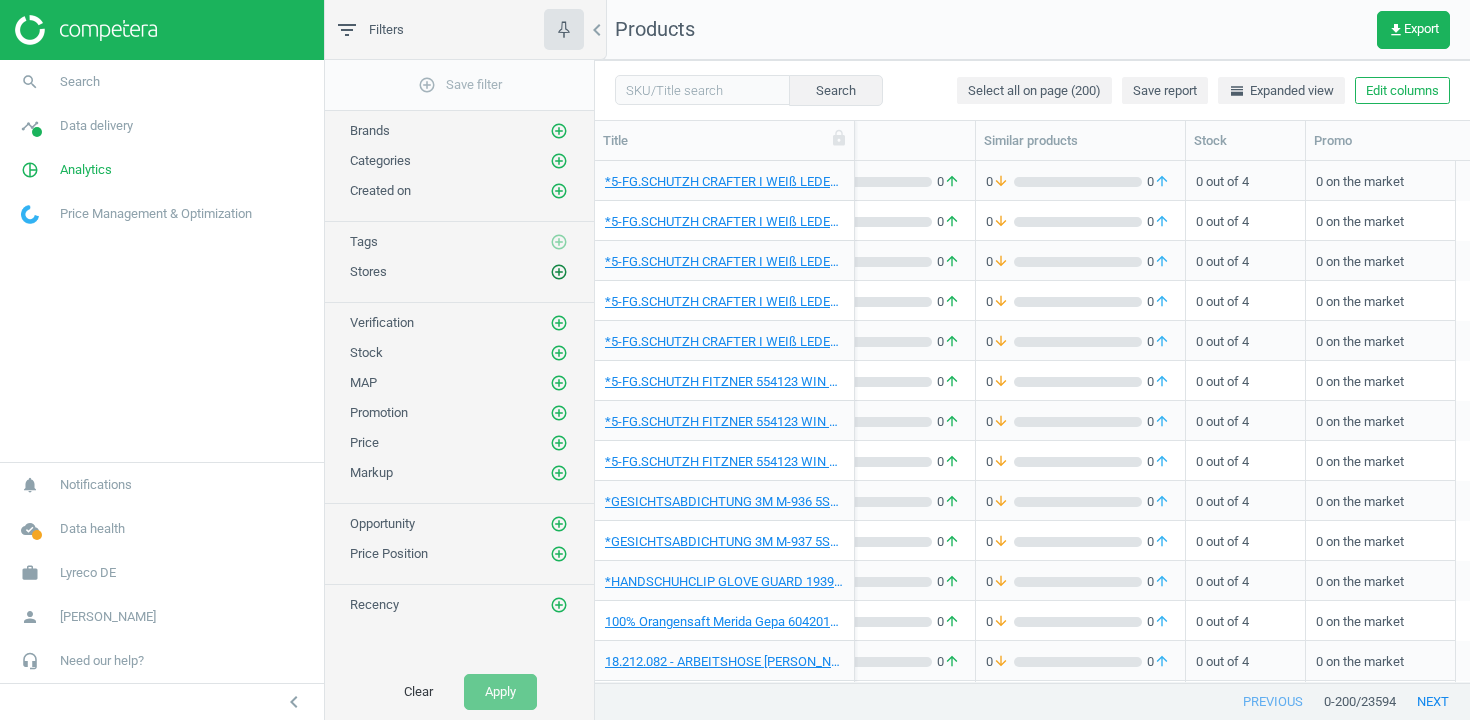 click on "add_circle_outline" at bounding box center (559, 272) 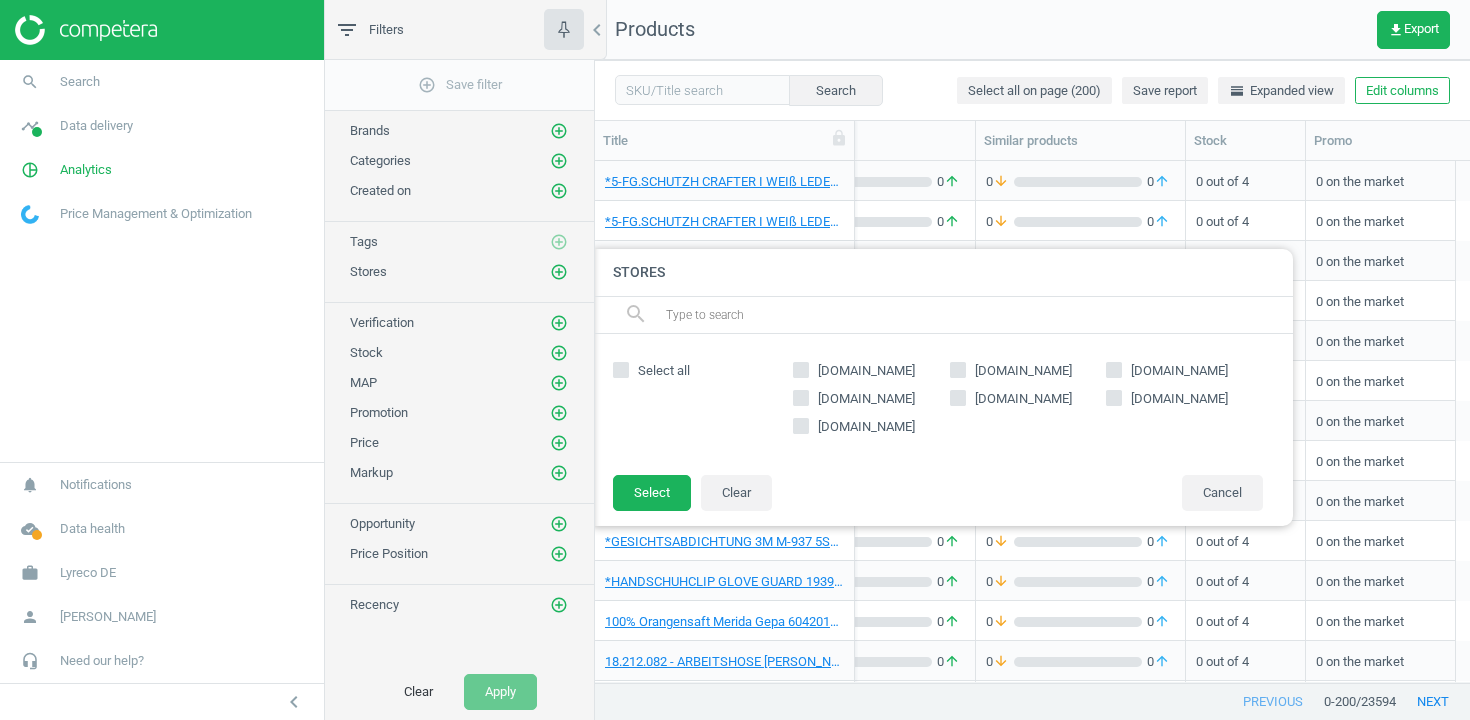 click on "viking.de" at bounding box center (1023, 371) 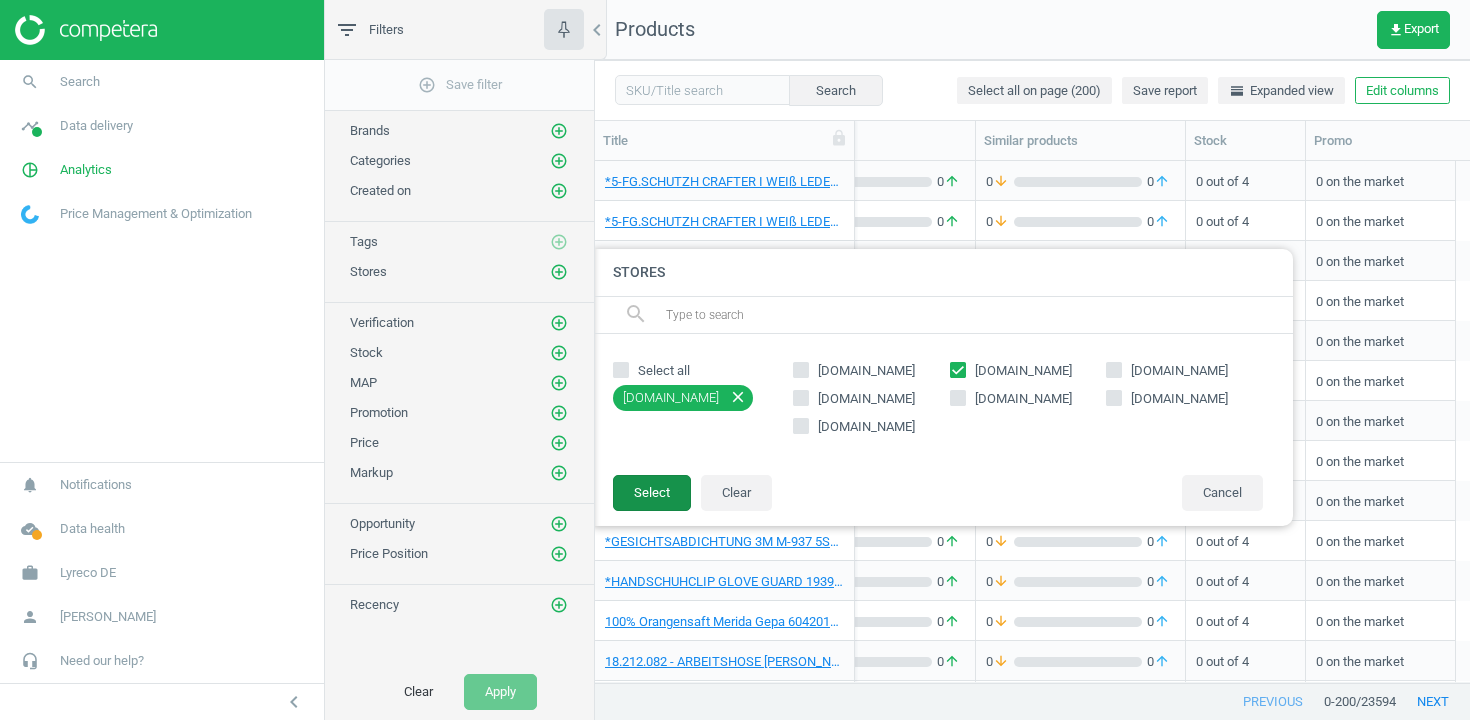 click on "Select" at bounding box center (652, 493) 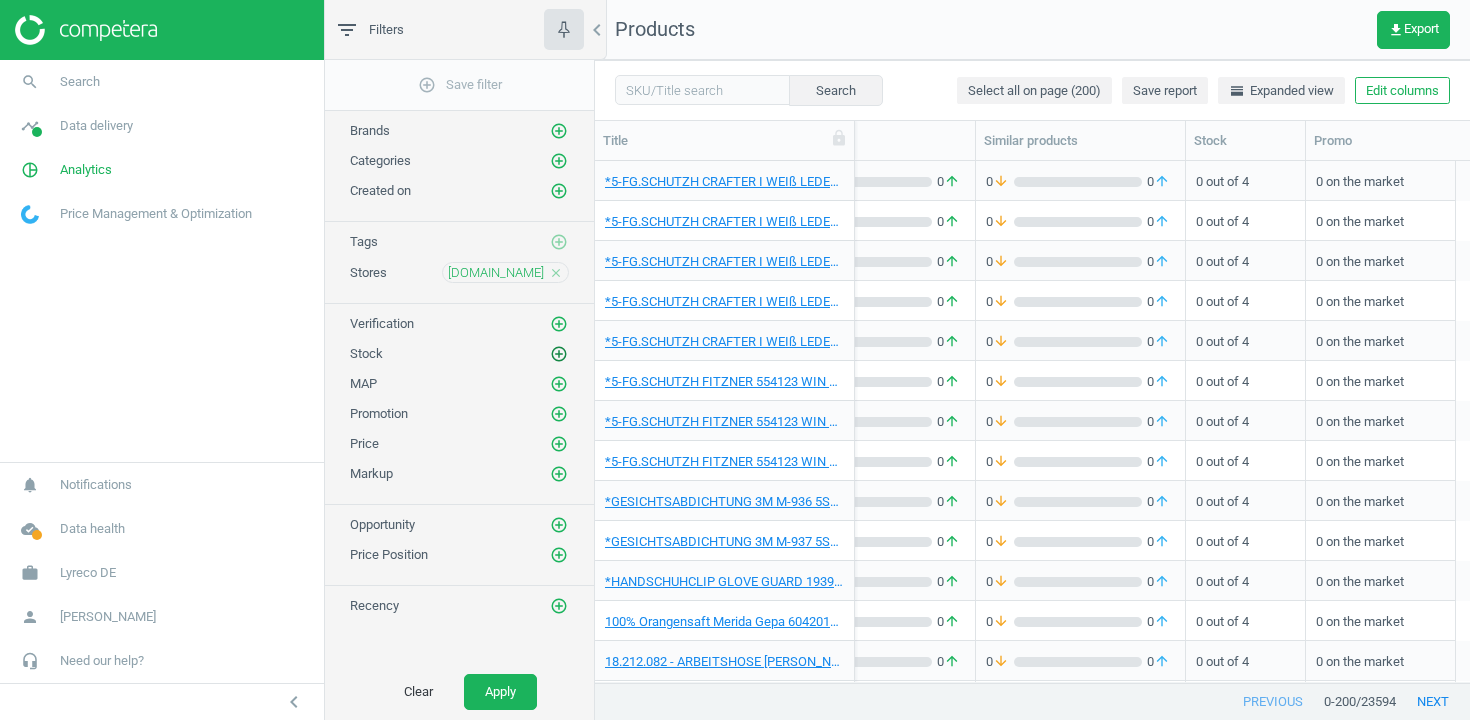 click on "add_circle_outline" at bounding box center [559, 354] 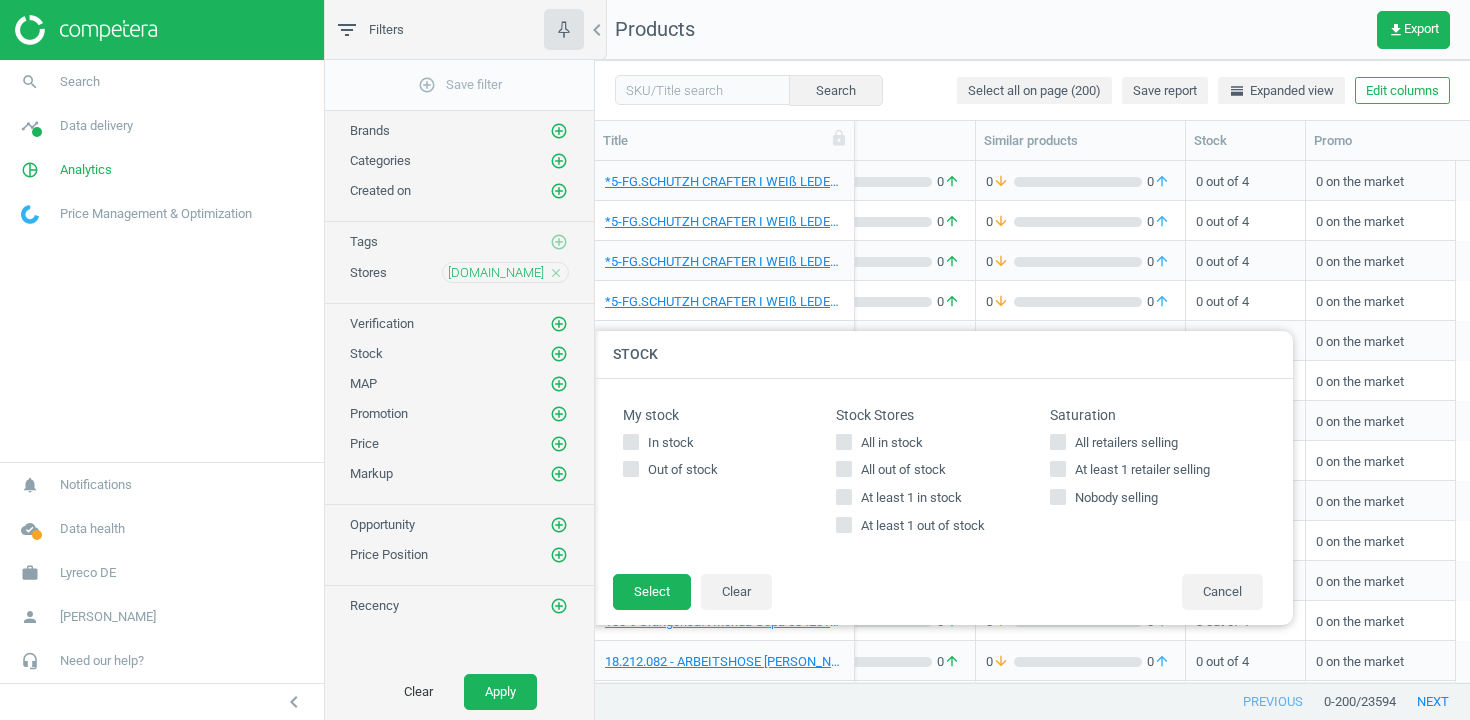 click on "At least 1 in stock" at bounding box center (911, 498) 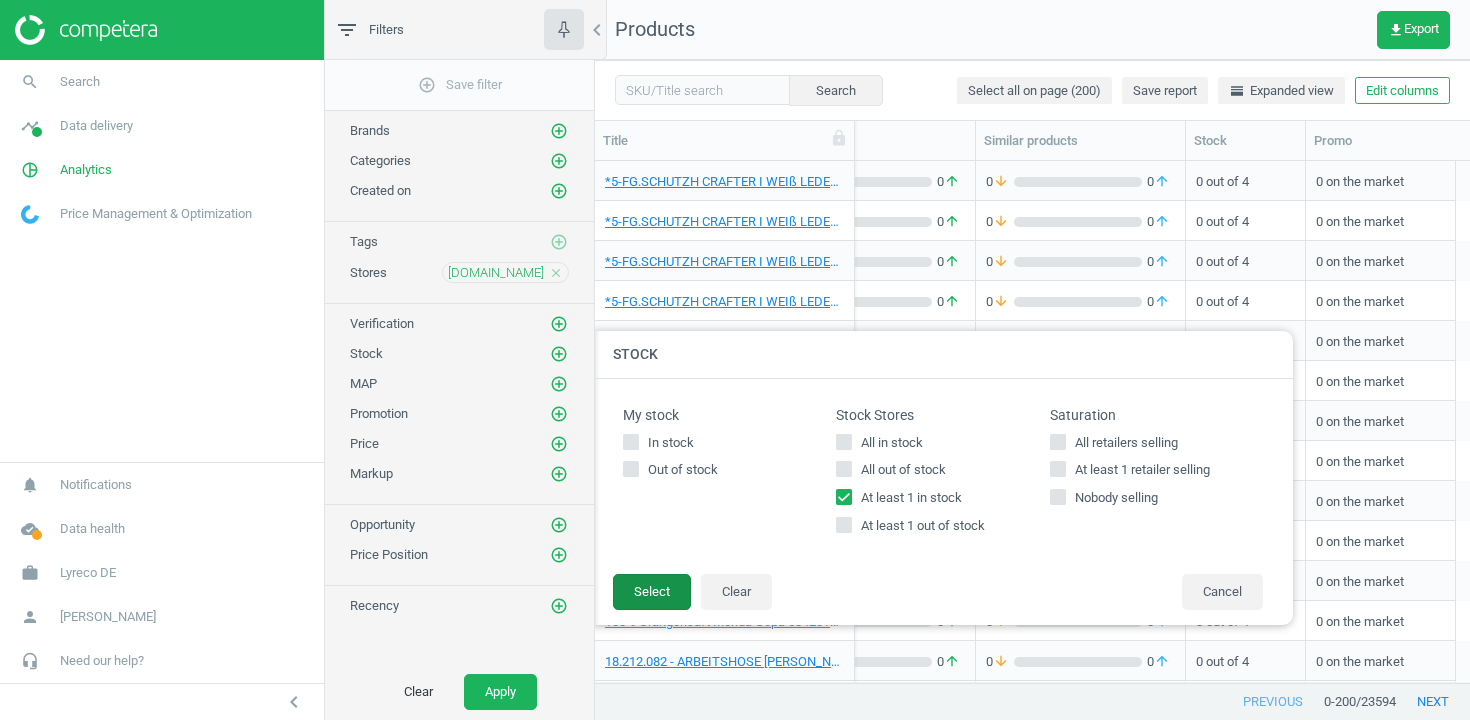 click on "Select" at bounding box center (652, 592) 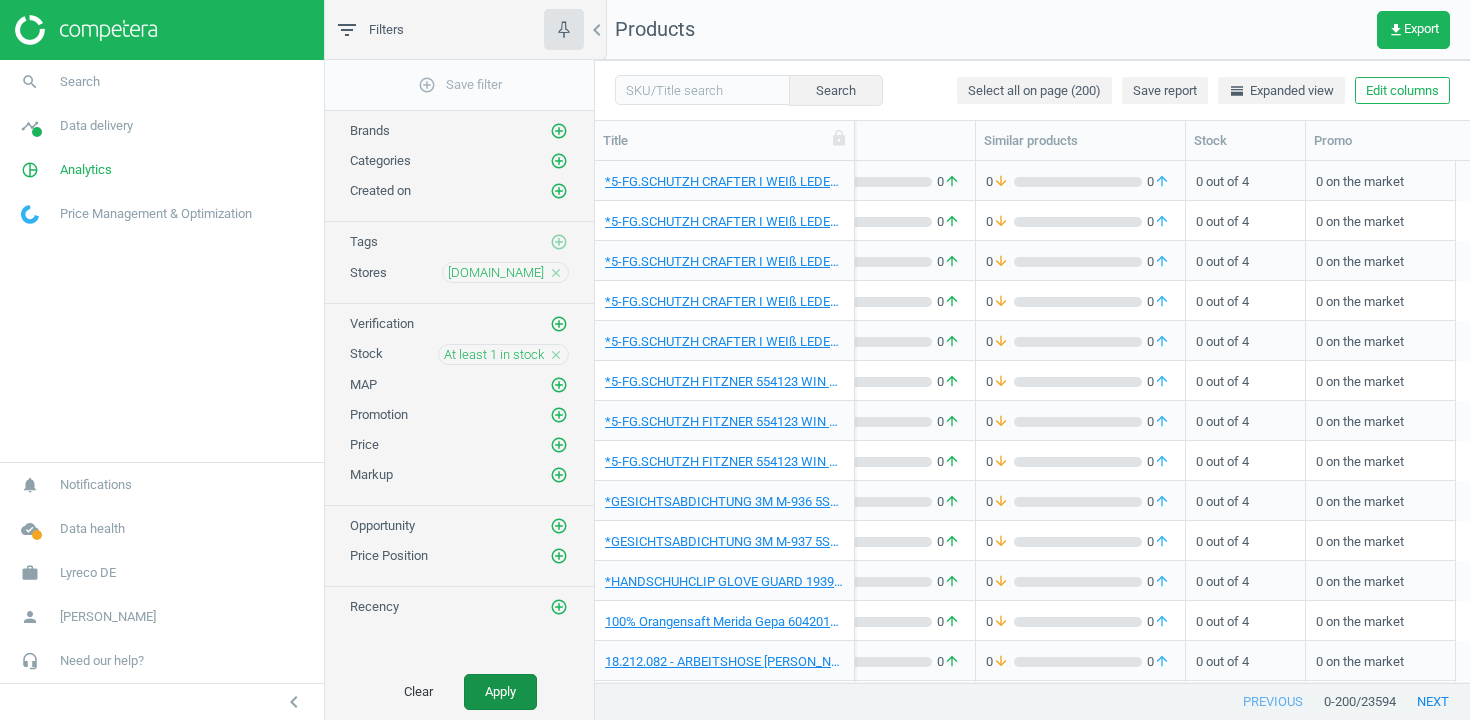 click on "Apply" at bounding box center [500, 692] 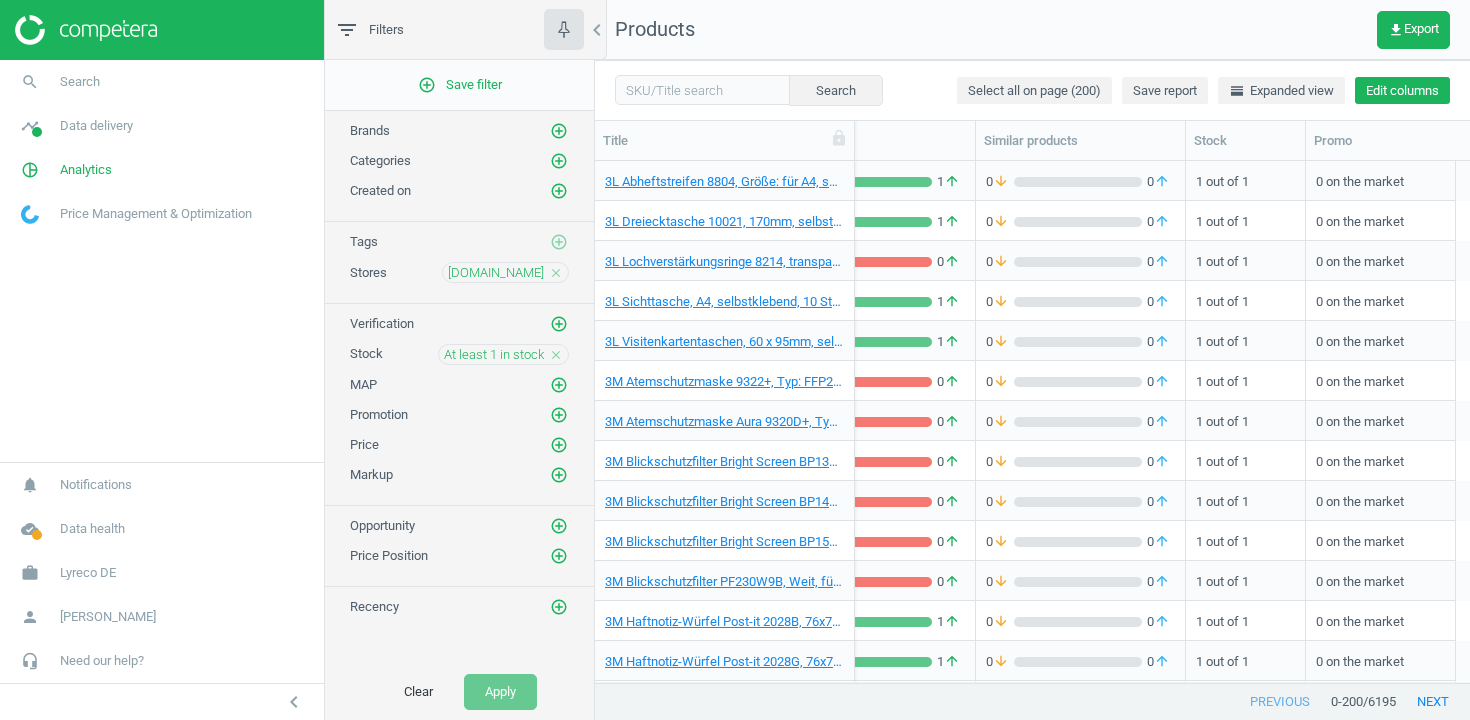 click on "Edit columns" at bounding box center [1402, 91] 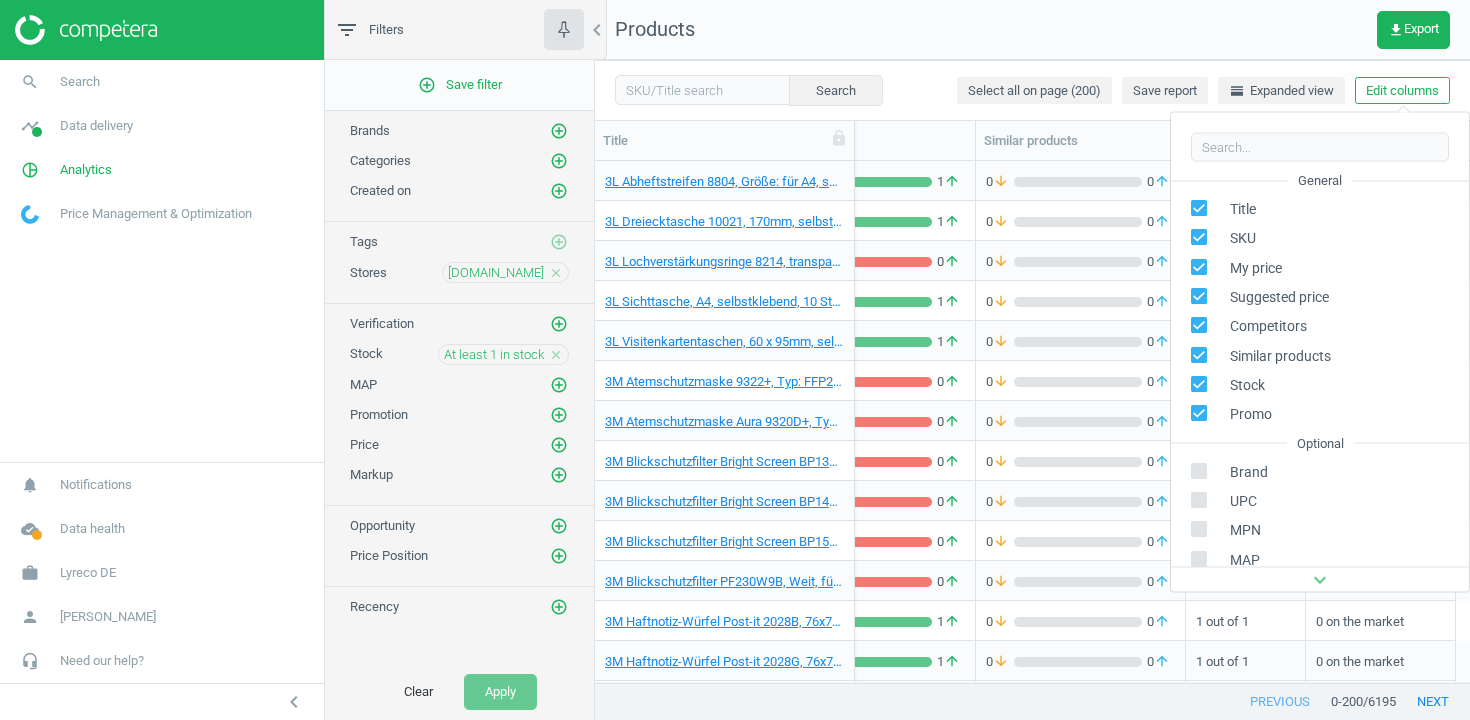 scroll, scrollTop: 271, scrollLeft: 0, axis: vertical 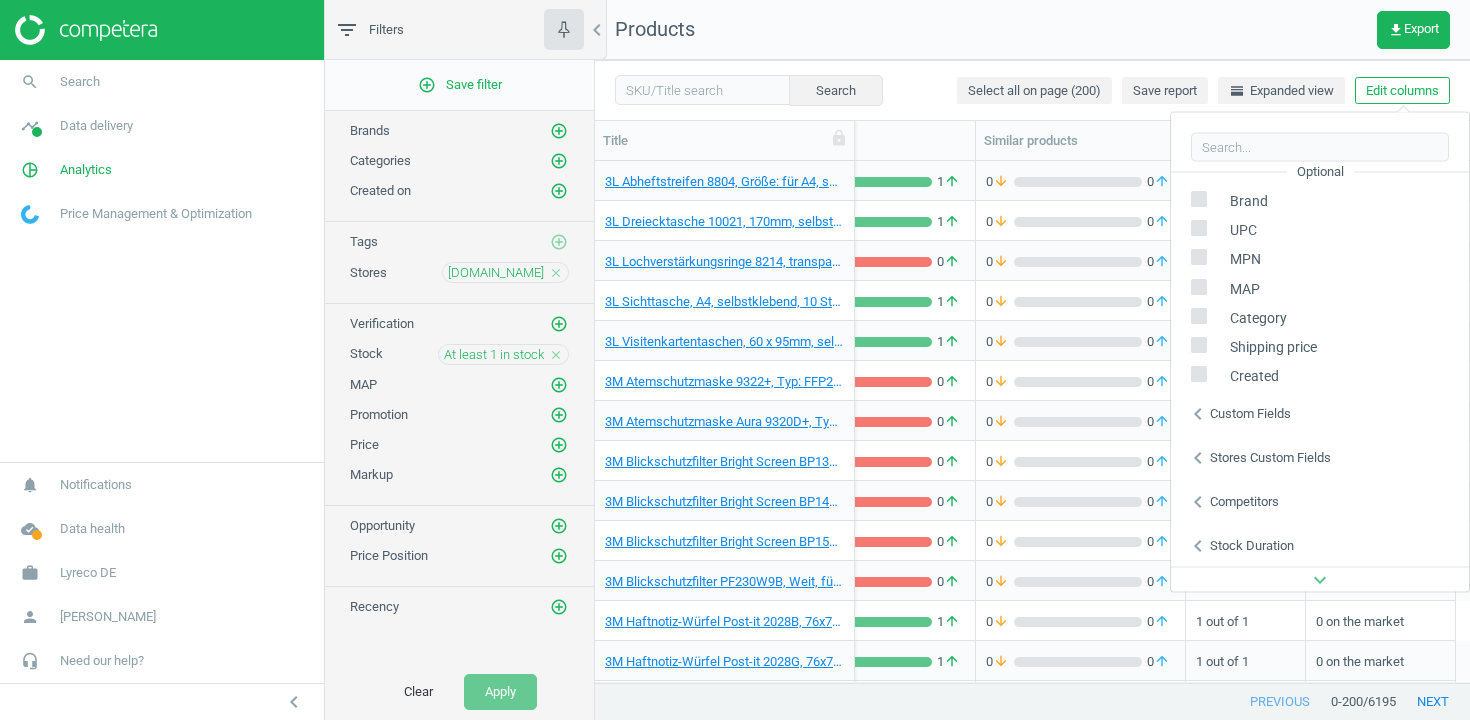 click on "chevron_left" at bounding box center [1198, 457] 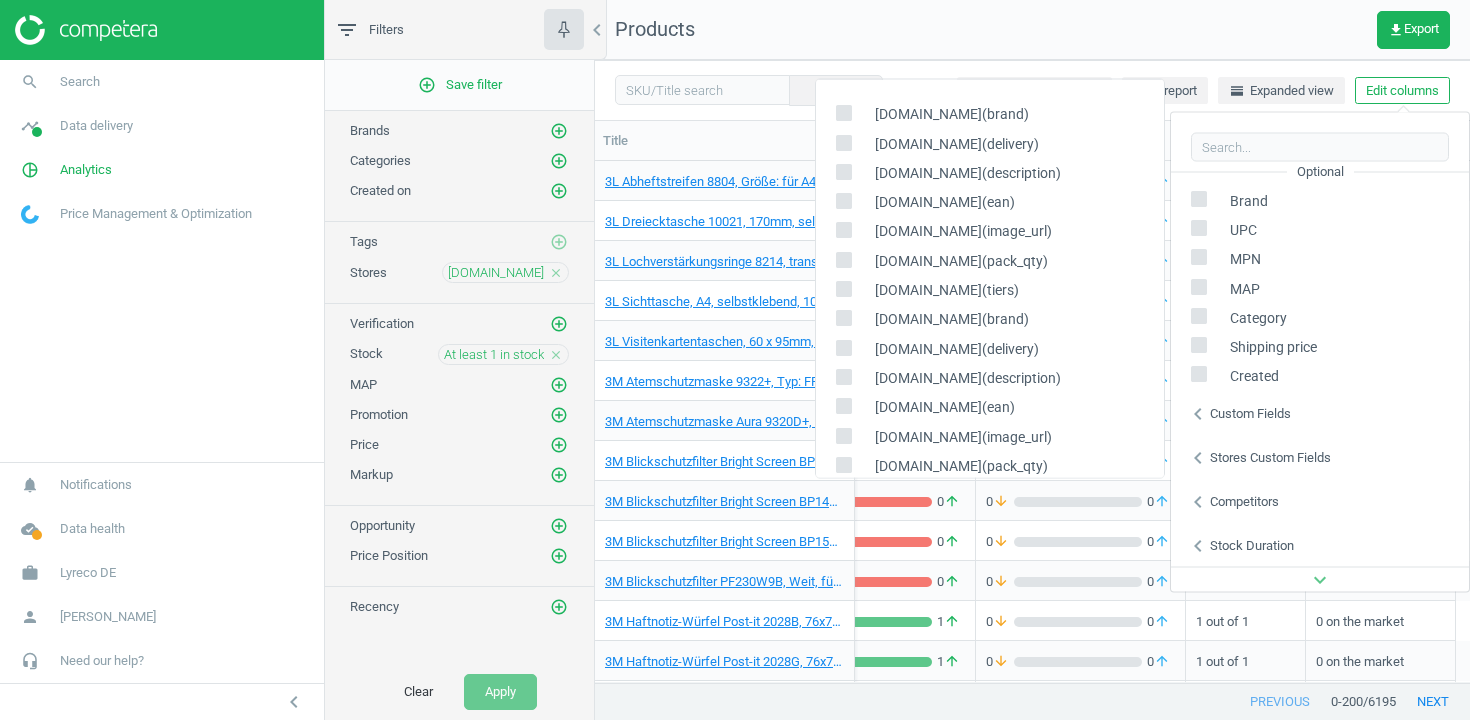 click at bounding box center (843, 317) 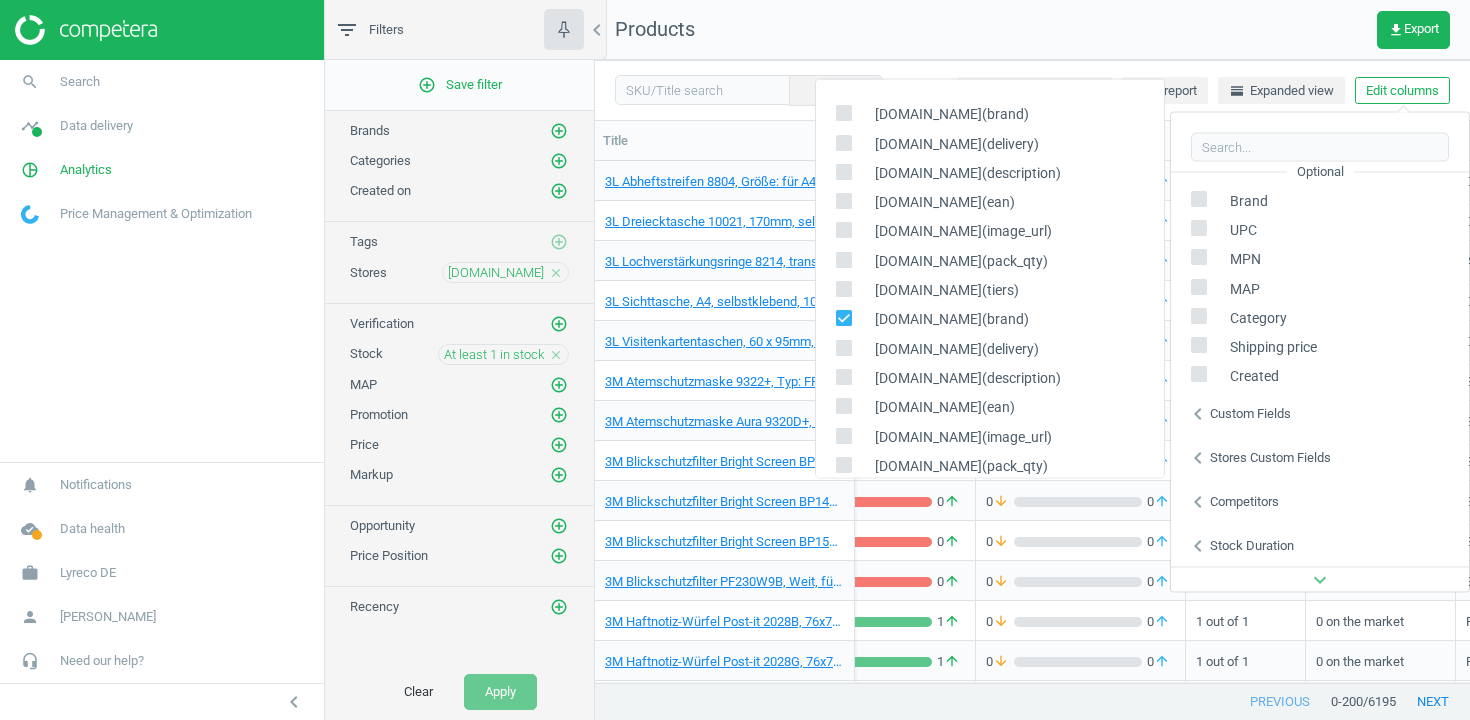 scroll, scrollTop: 0, scrollLeft: 539, axis: horizontal 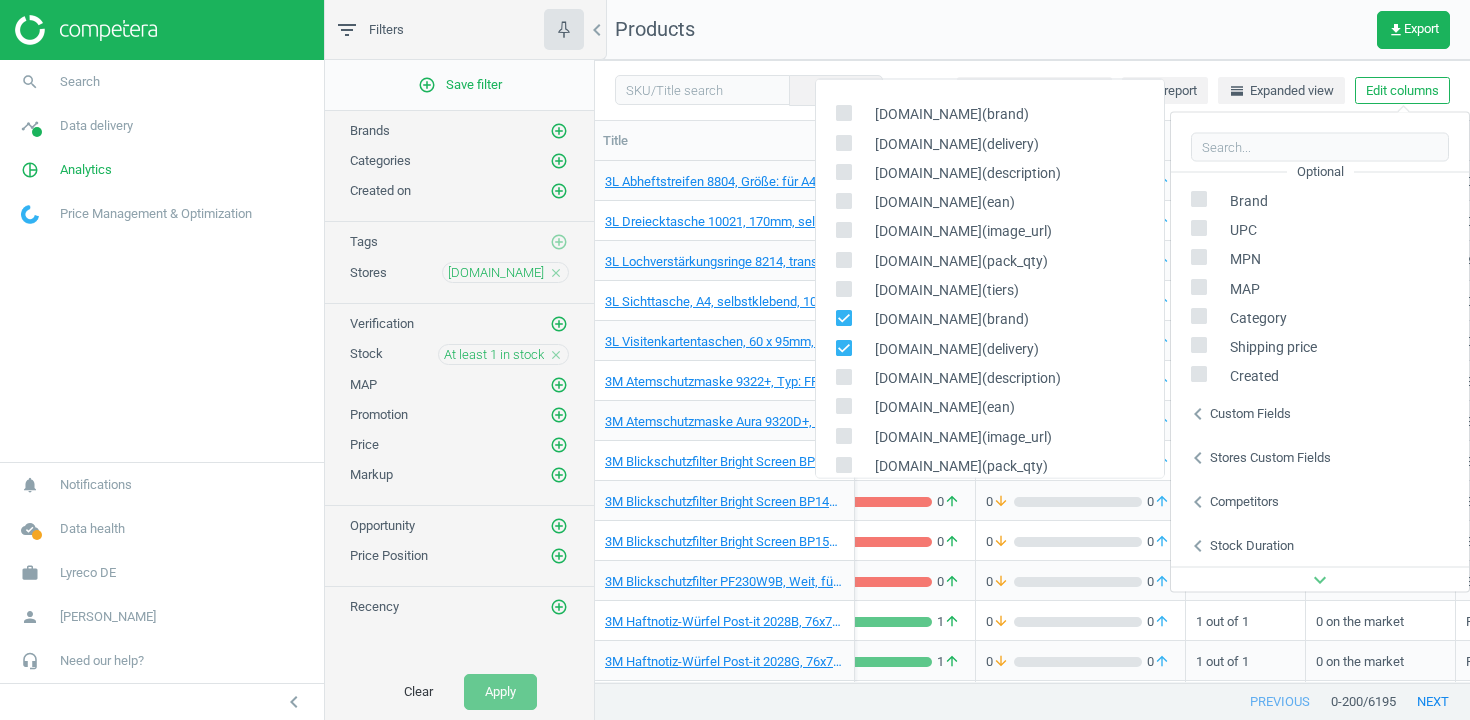click 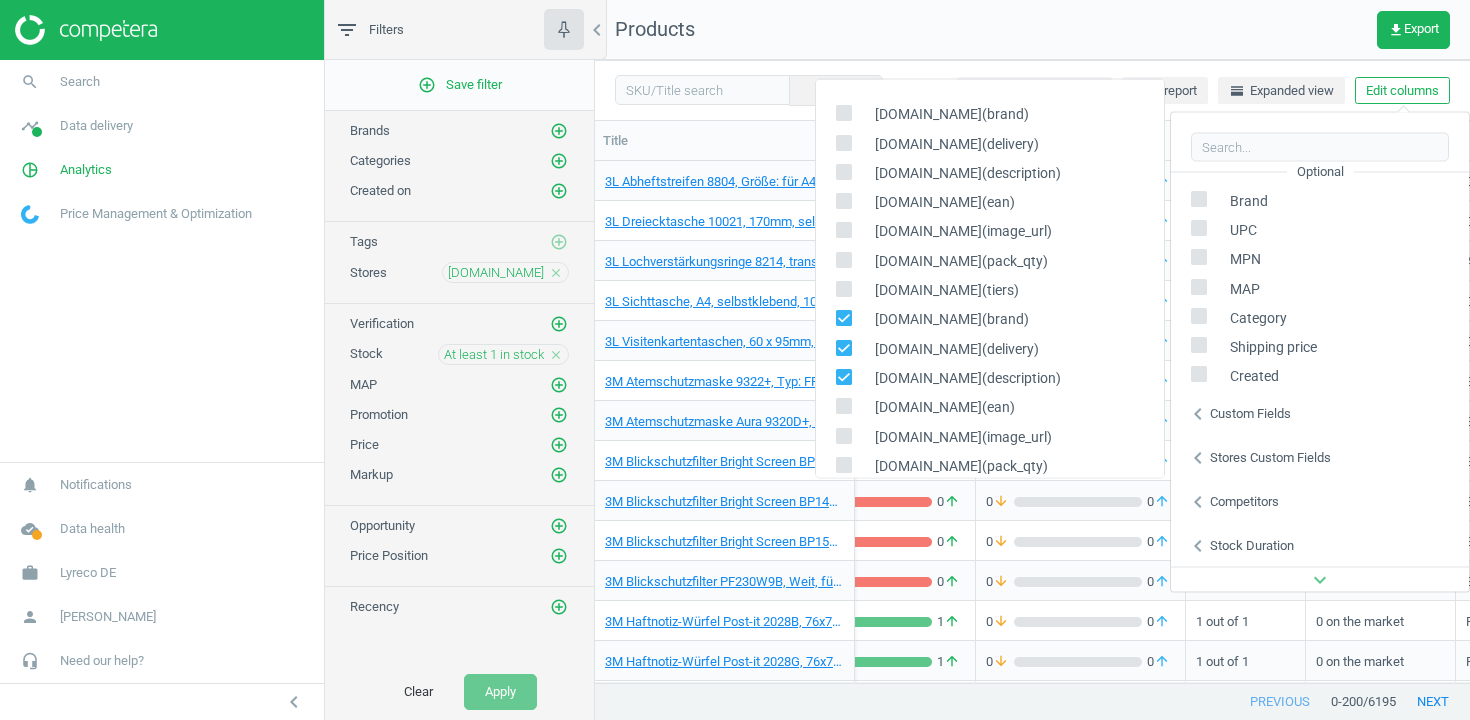 click at bounding box center [844, 409] 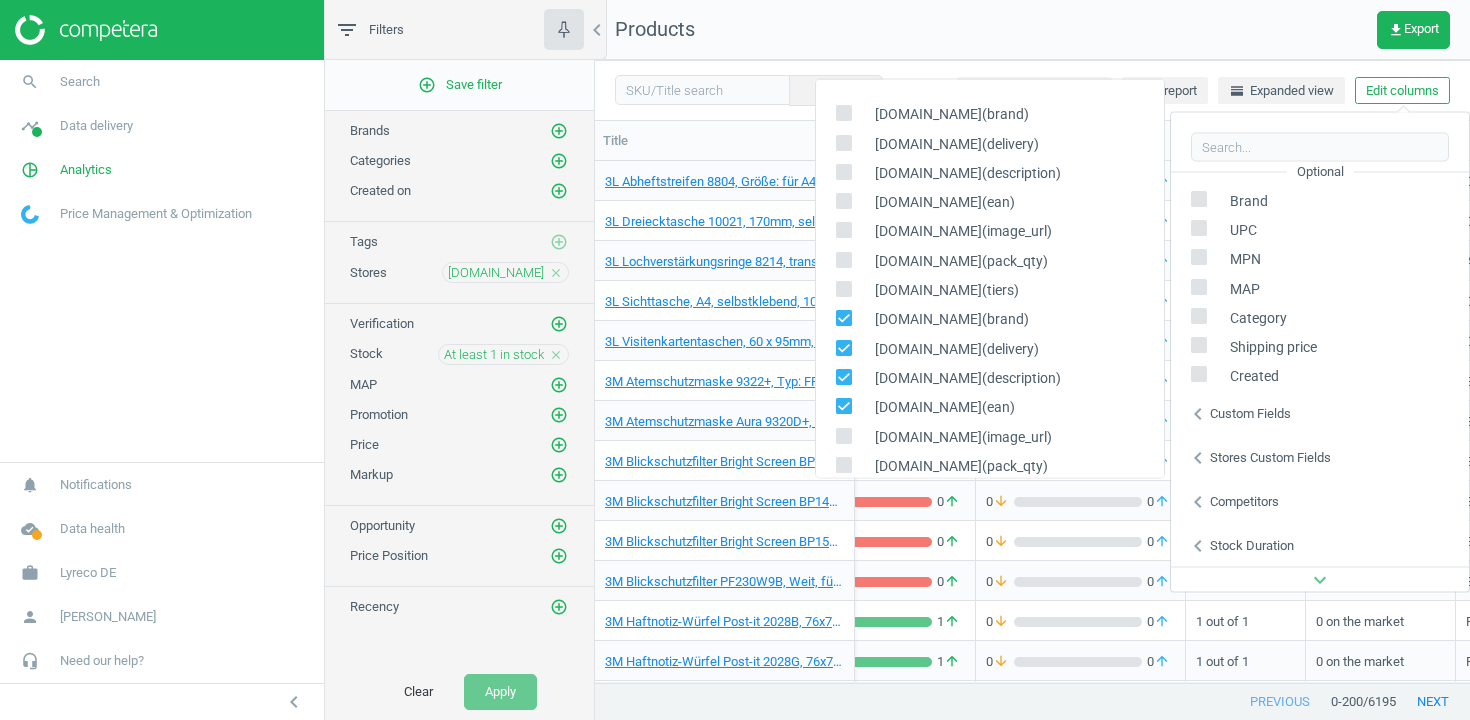 click at bounding box center [843, 435] 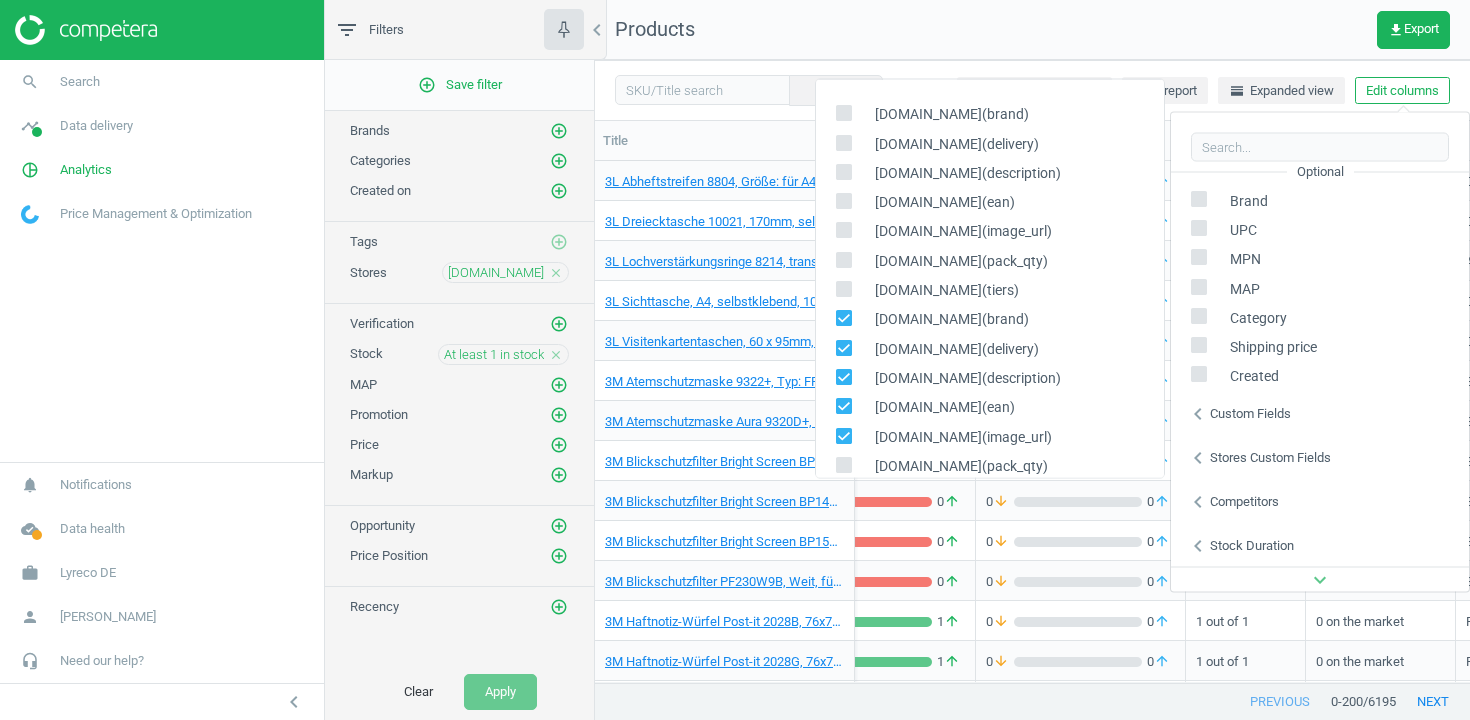 click at bounding box center [843, 464] 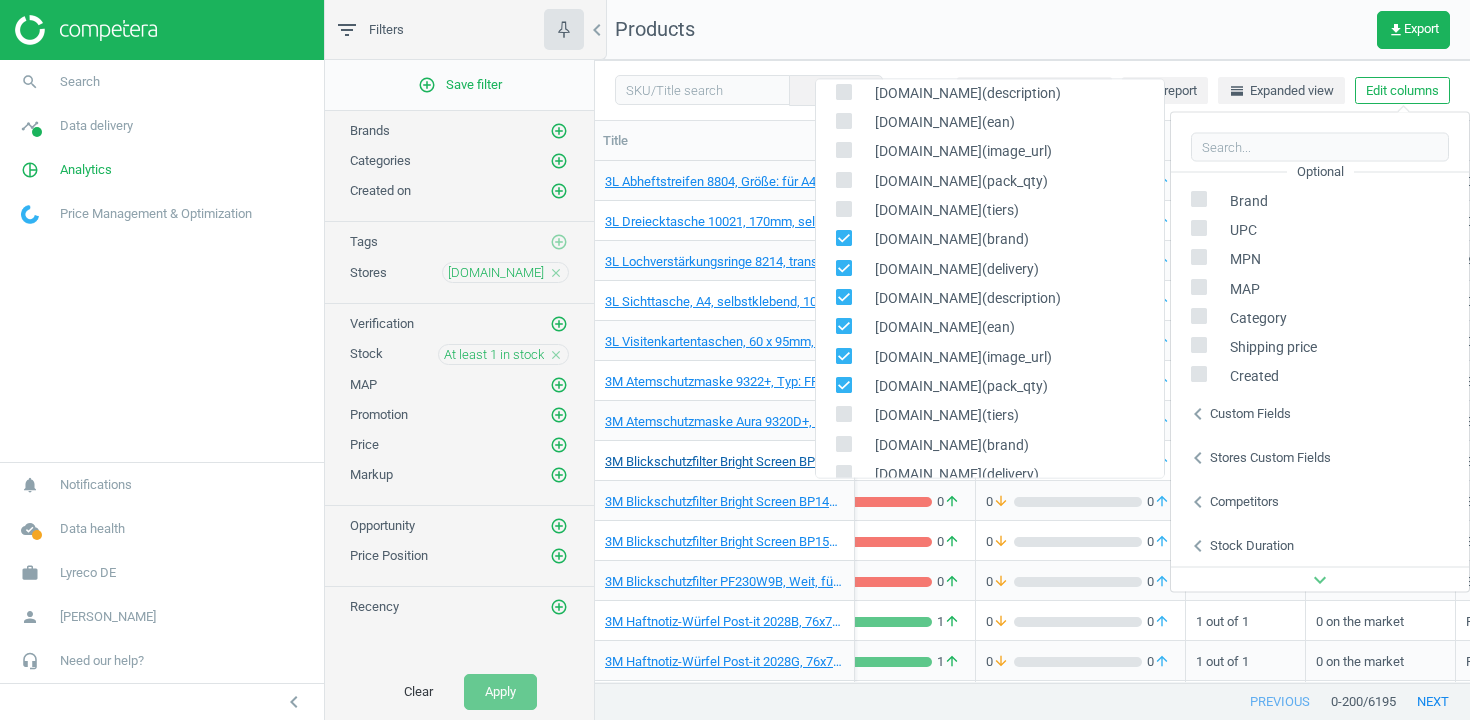 scroll, scrollTop: 89, scrollLeft: 0, axis: vertical 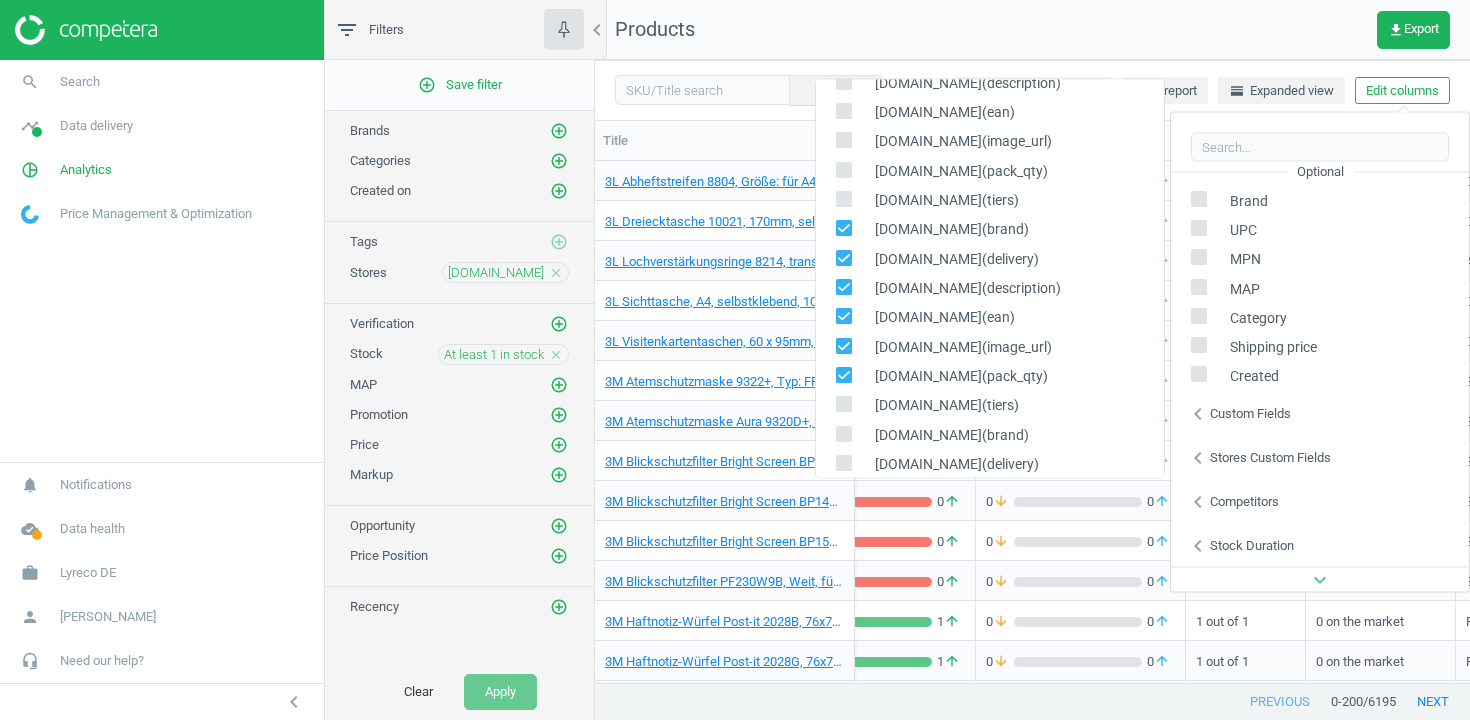 click at bounding box center [843, 404] 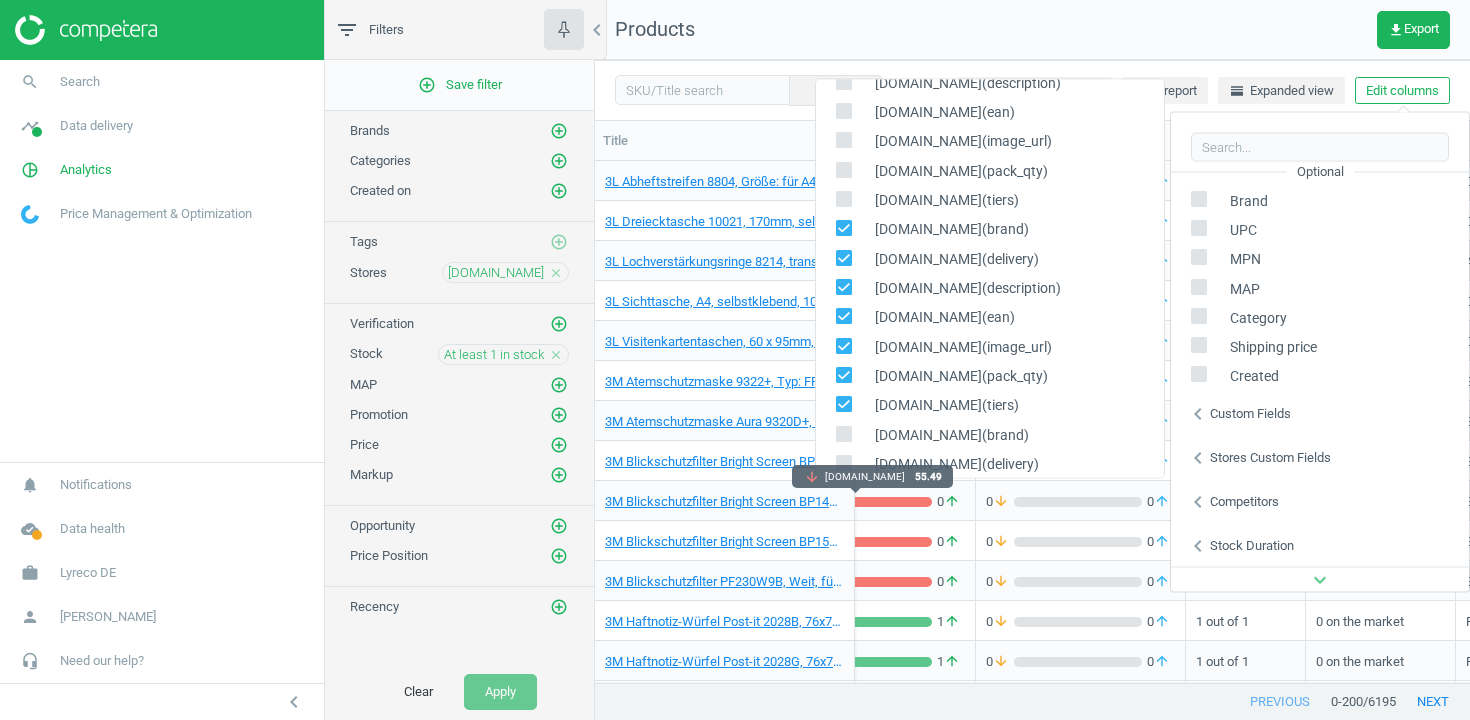 click on "1 arrow_downward 0 arrow_upward" at bounding box center [855, 505] 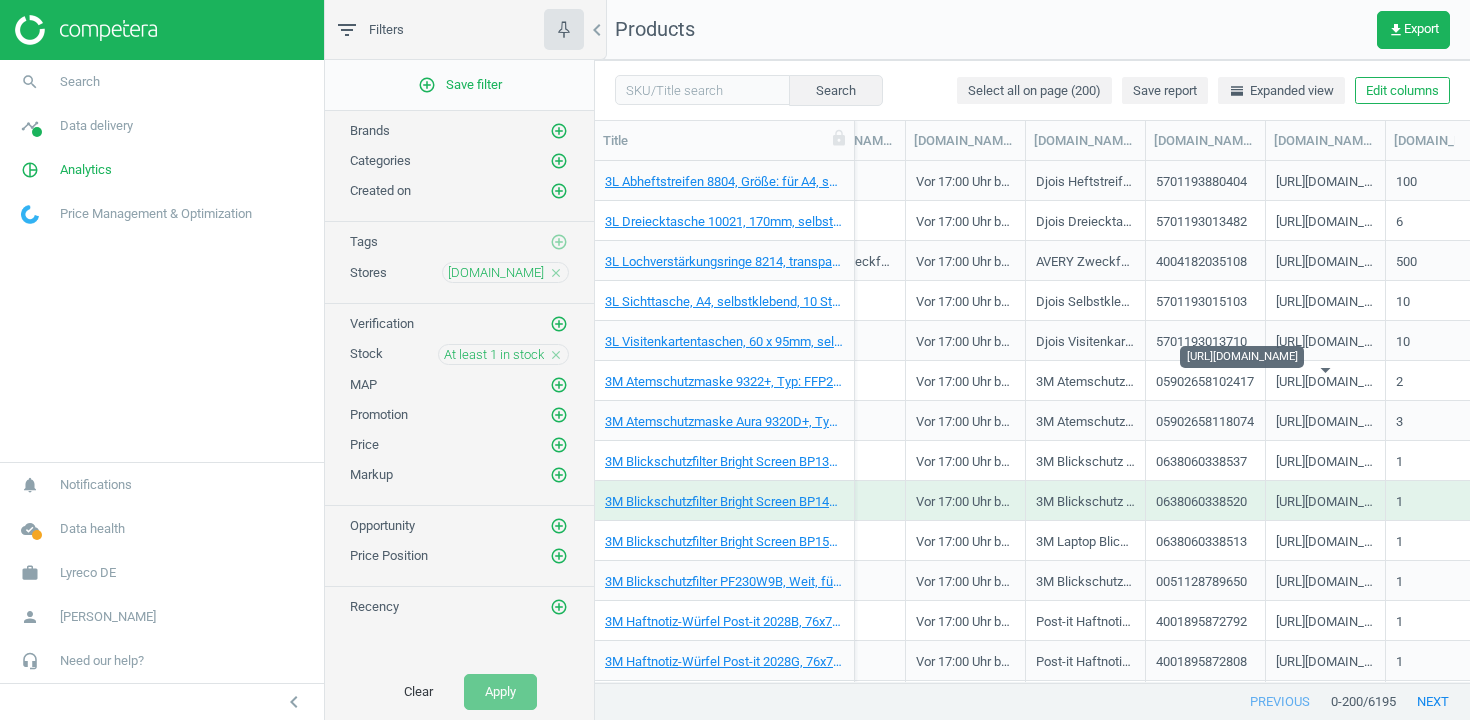 scroll, scrollTop: 0, scrollLeft: 1373, axis: horizontal 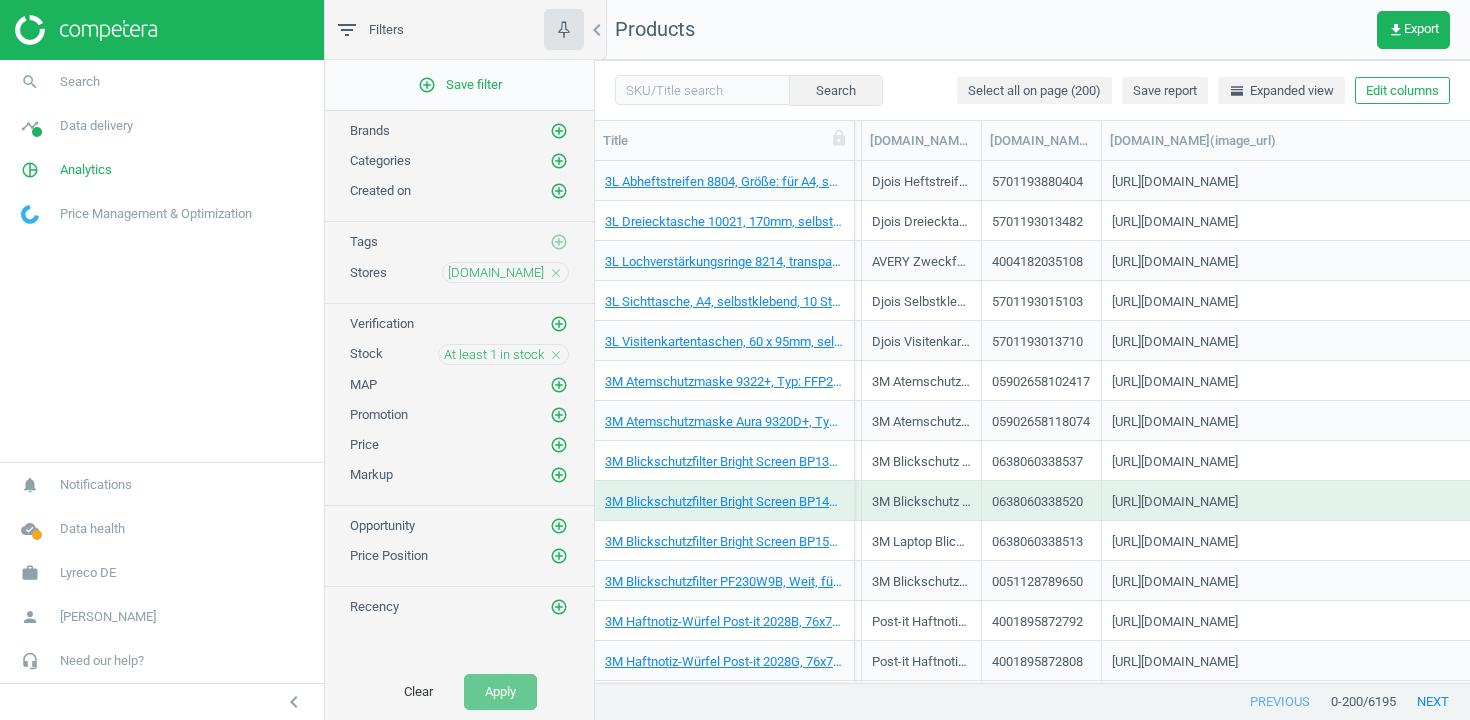 drag, startPoint x: 1216, startPoint y: 141, endPoint x: 1469, endPoint y: 117, distance: 254.13579 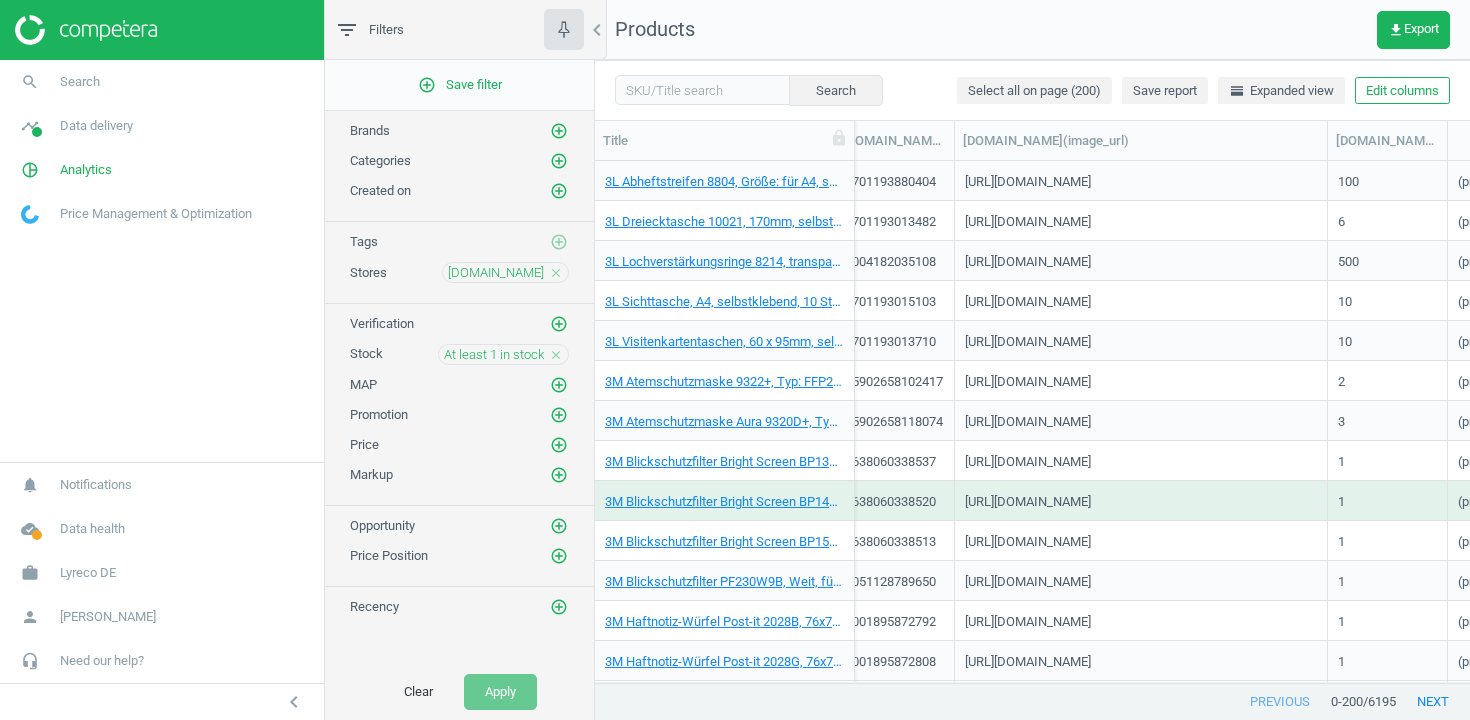 scroll, scrollTop: 0, scrollLeft: 1625, axis: horizontal 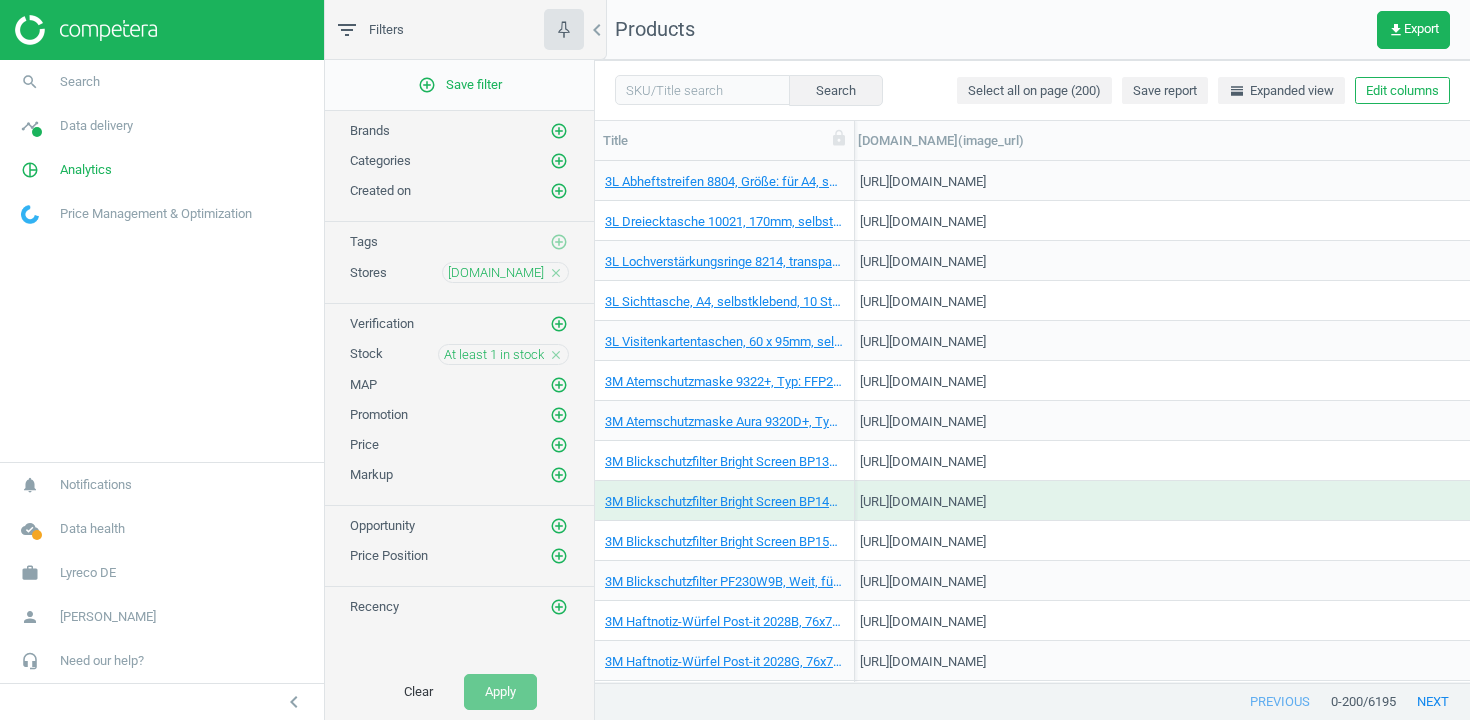 drag, startPoint x: 1220, startPoint y: 141, endPoint x: 1469, endPoint y: 138, distance: 249.01807 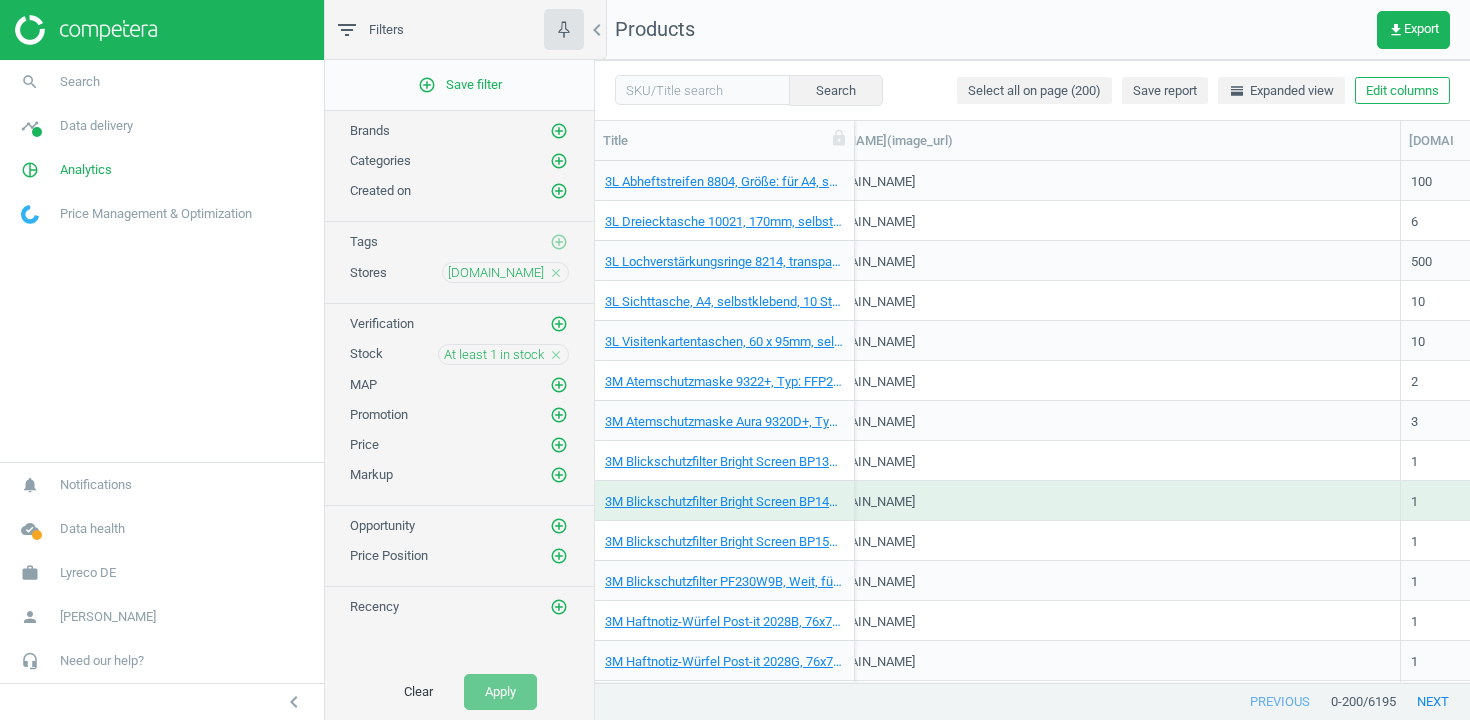 scroll, scrollTop: 0, scrollLeft: 1873, axis: horizontal 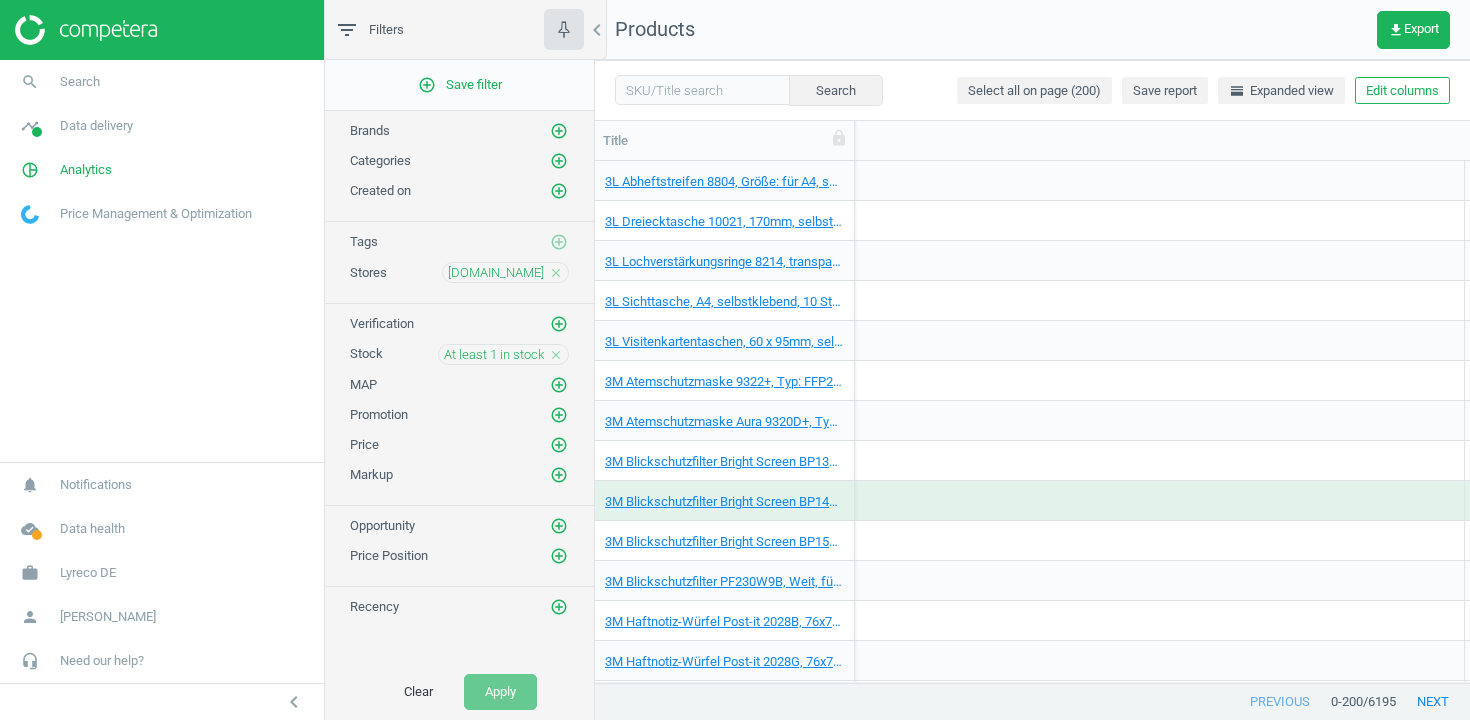 drag, startPoint x: 1228, startPoint y: 144, endPoint x: 1469, endPoint y: 154, distance: 241.20738 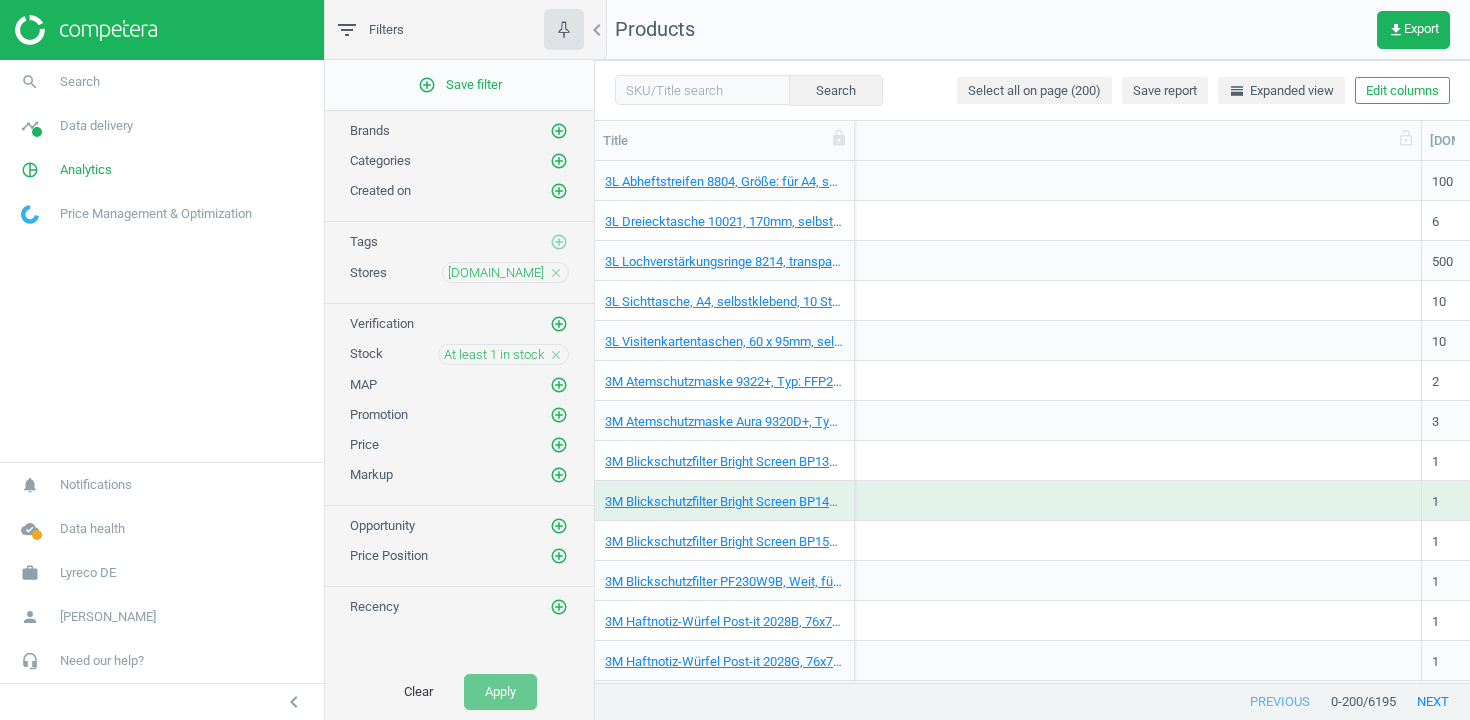 scroll, scrollTop: 0, scrollLeft: 1924, axis: horizontal 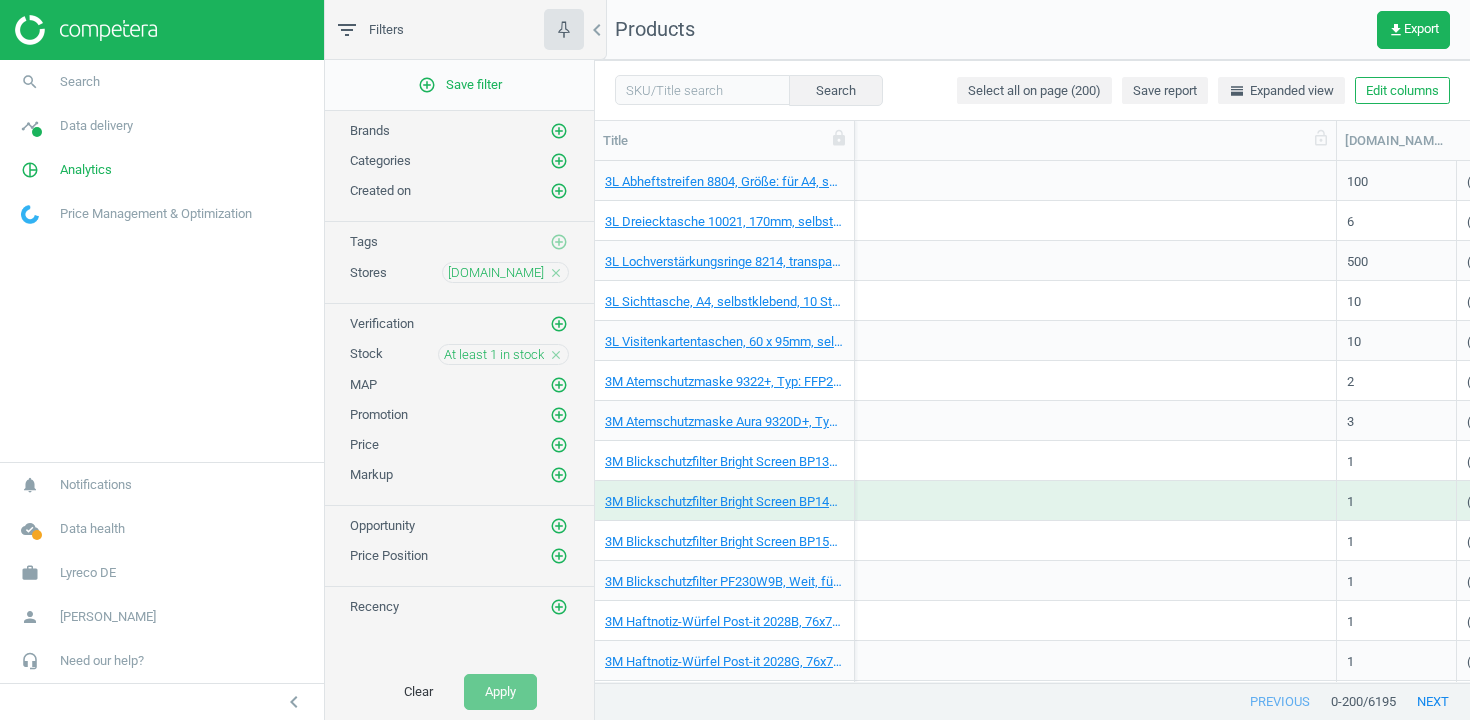 drag, startPoint x: 1419, startPoint y: 146, endPoint x: 1344, endPoint y: 146, distance: 75 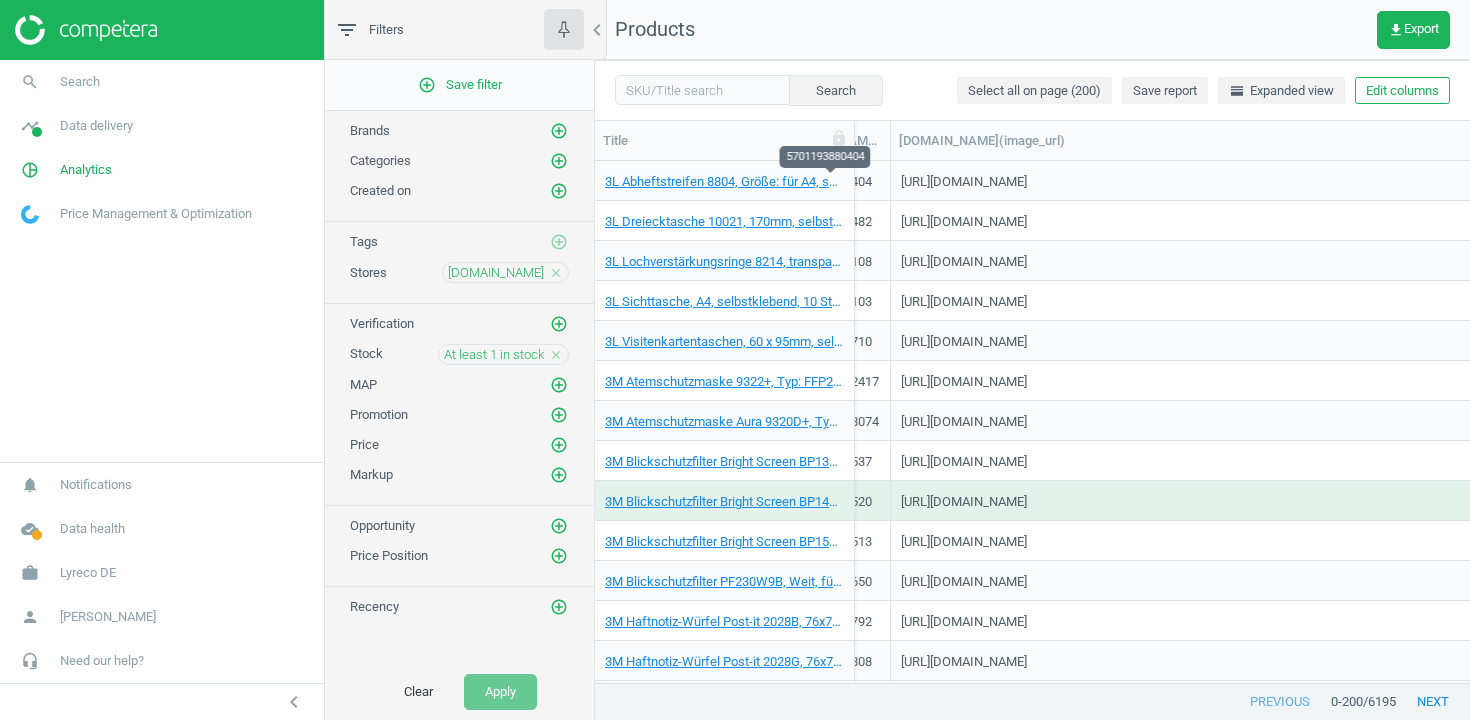 scroll, scrollTop: 0, scrollLeft: 1572, axis: horizontal 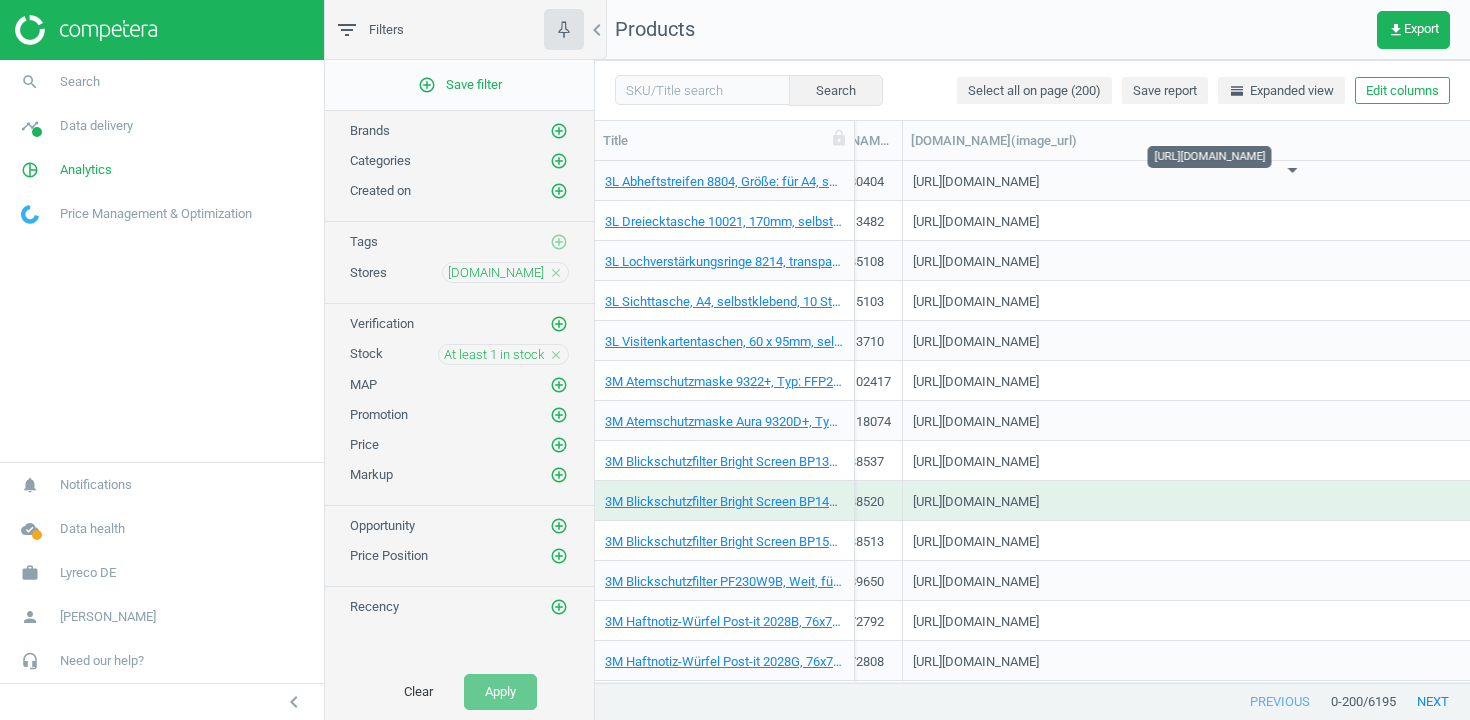 drag, startPoint x: 1319, startPoint y: 184, endPoint x: 916, endPoint y: 178, distance: 403.04468 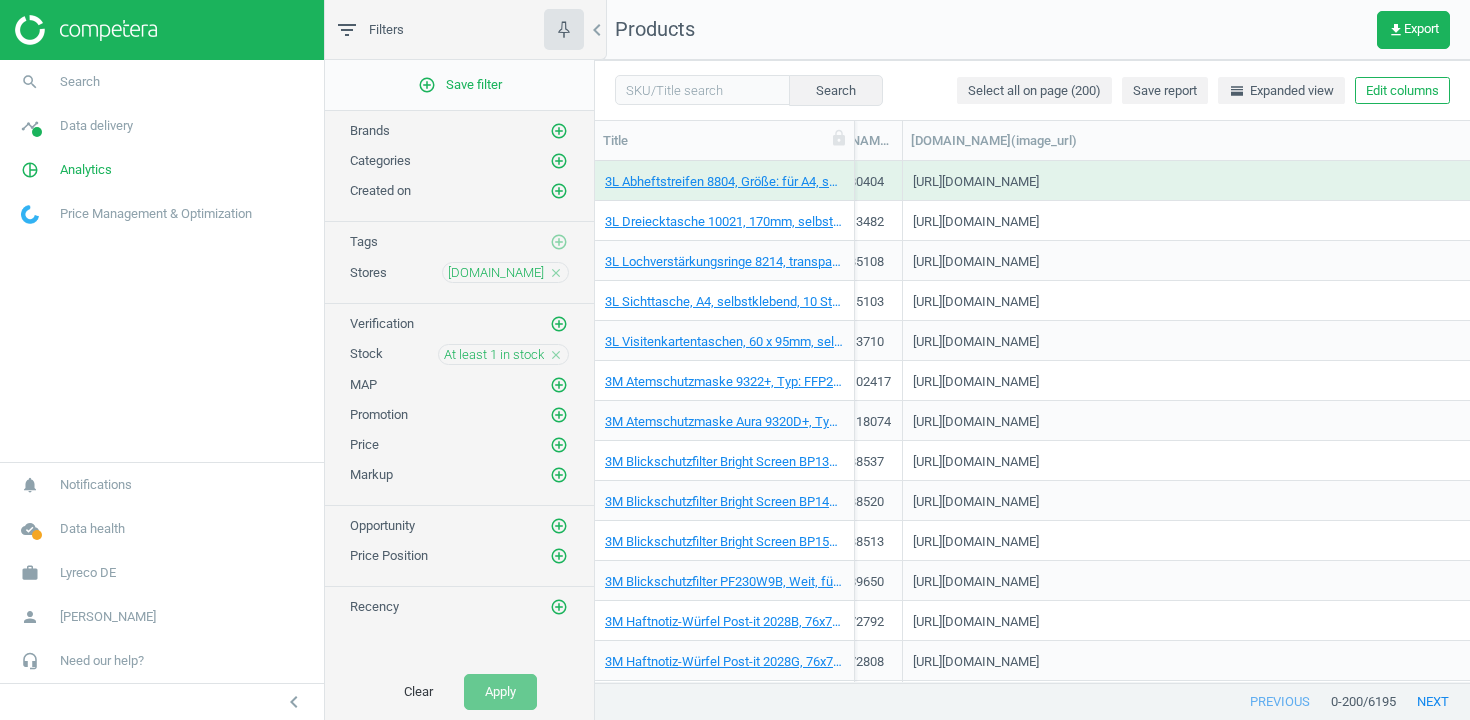 copy on "http://static.viking.de/is/image/odeu13/3584520?wid=400&hei=400&fmt=jpg&qlt=75&resMode=sharp2&op_usm=1.2,0.3,10,0" 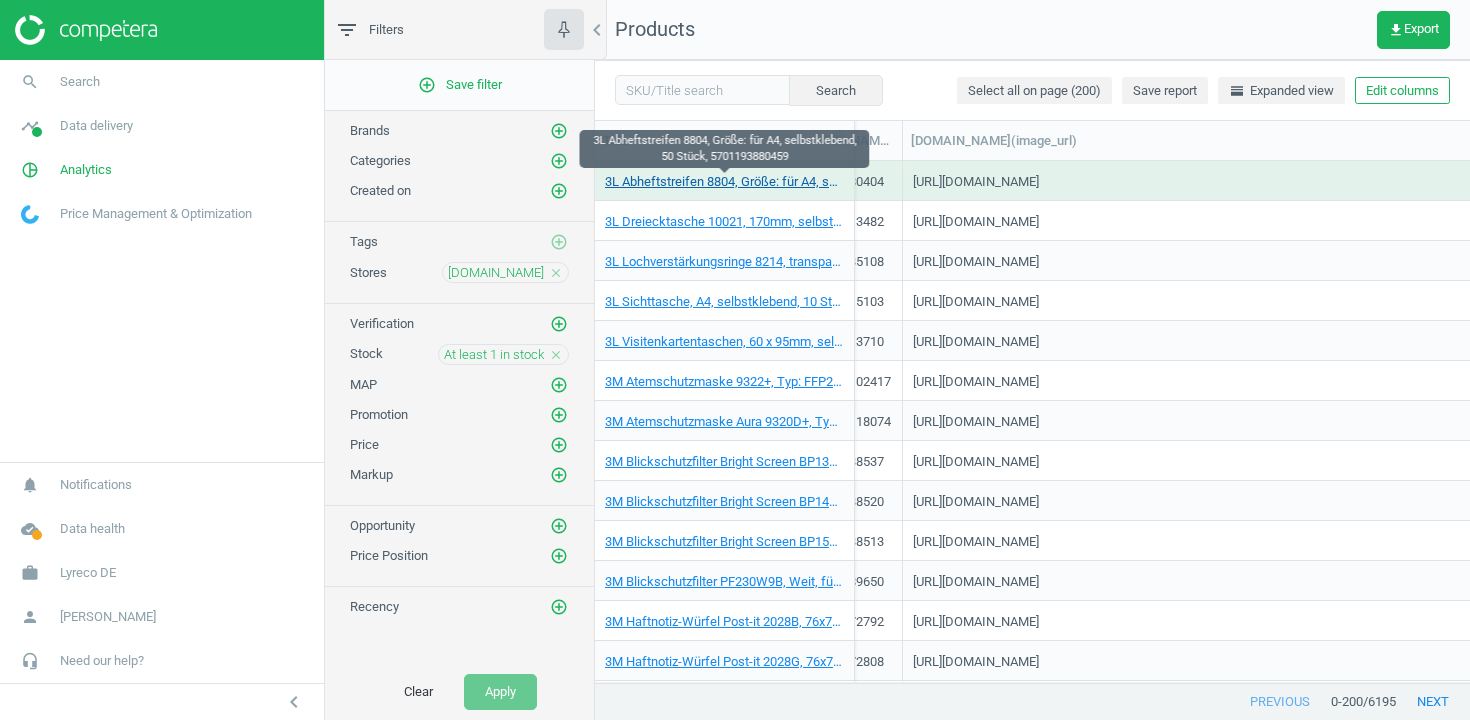 click on "3L Abheftstreifen 8804, Größe: für A4, selbstklebend, 50 Stück, 5701193880459" at bounding box center (724, 182) 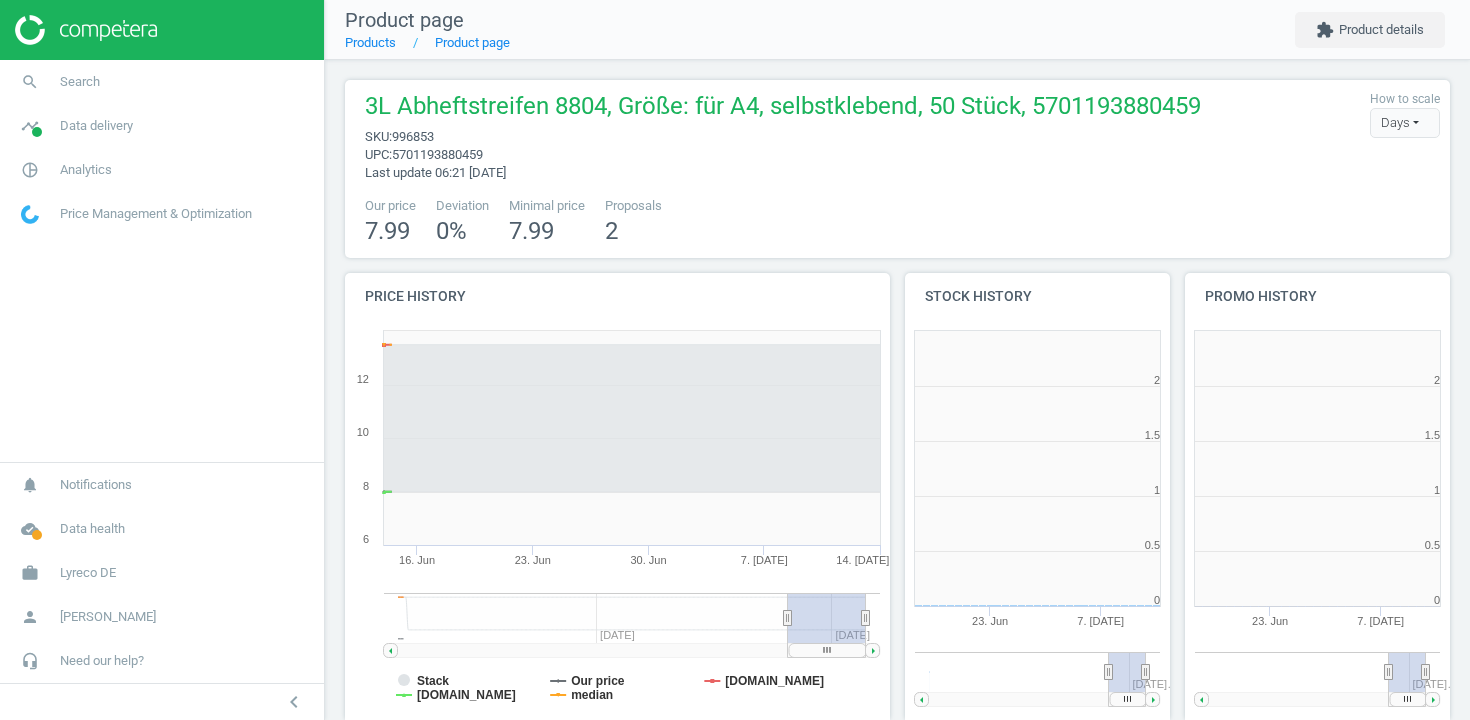 scroll, scrollTop: 10, scrollLeft: 10, axis: both 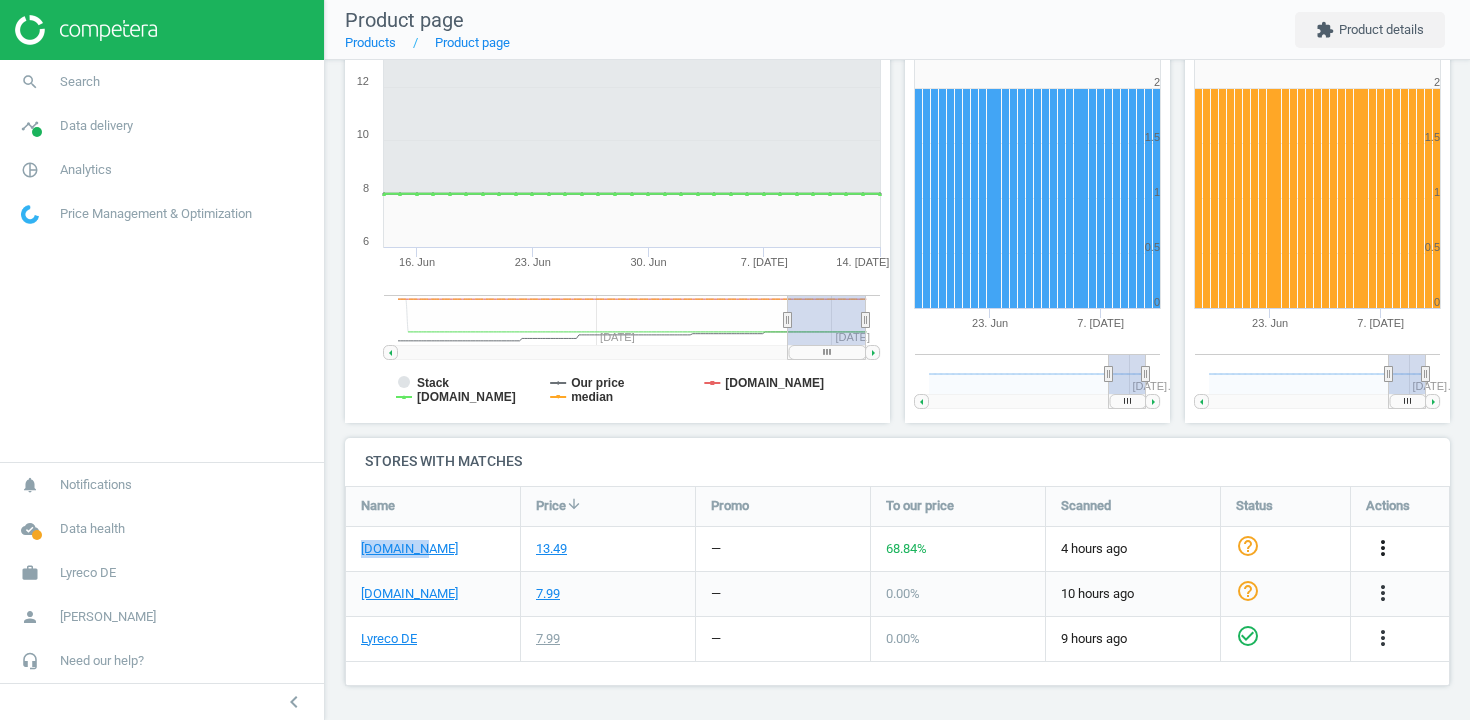 click on "more_vert" at bounding box center [1383, 548] 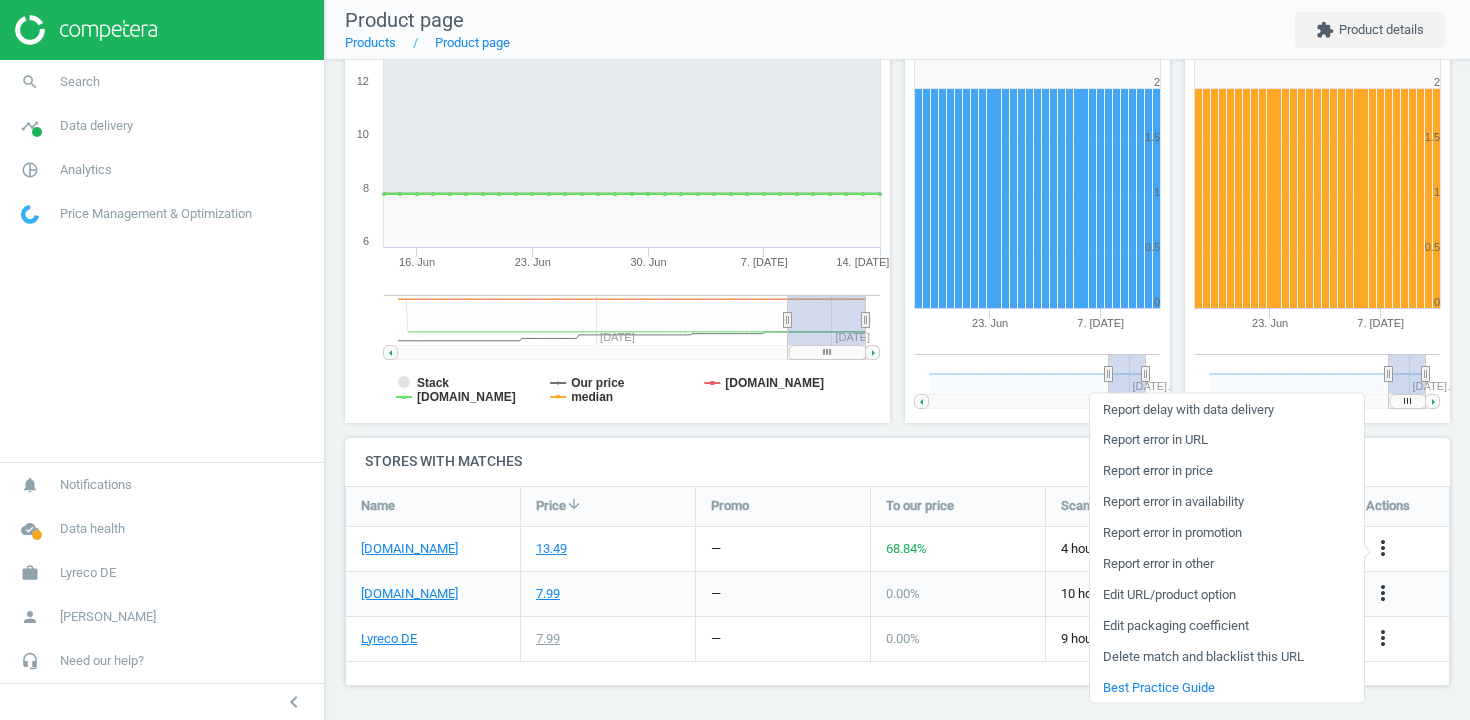 drag, startPoint x: 1217, startPoint y: 591, endPoint x: 1214, endPoint y: 581, distance: 10.440307 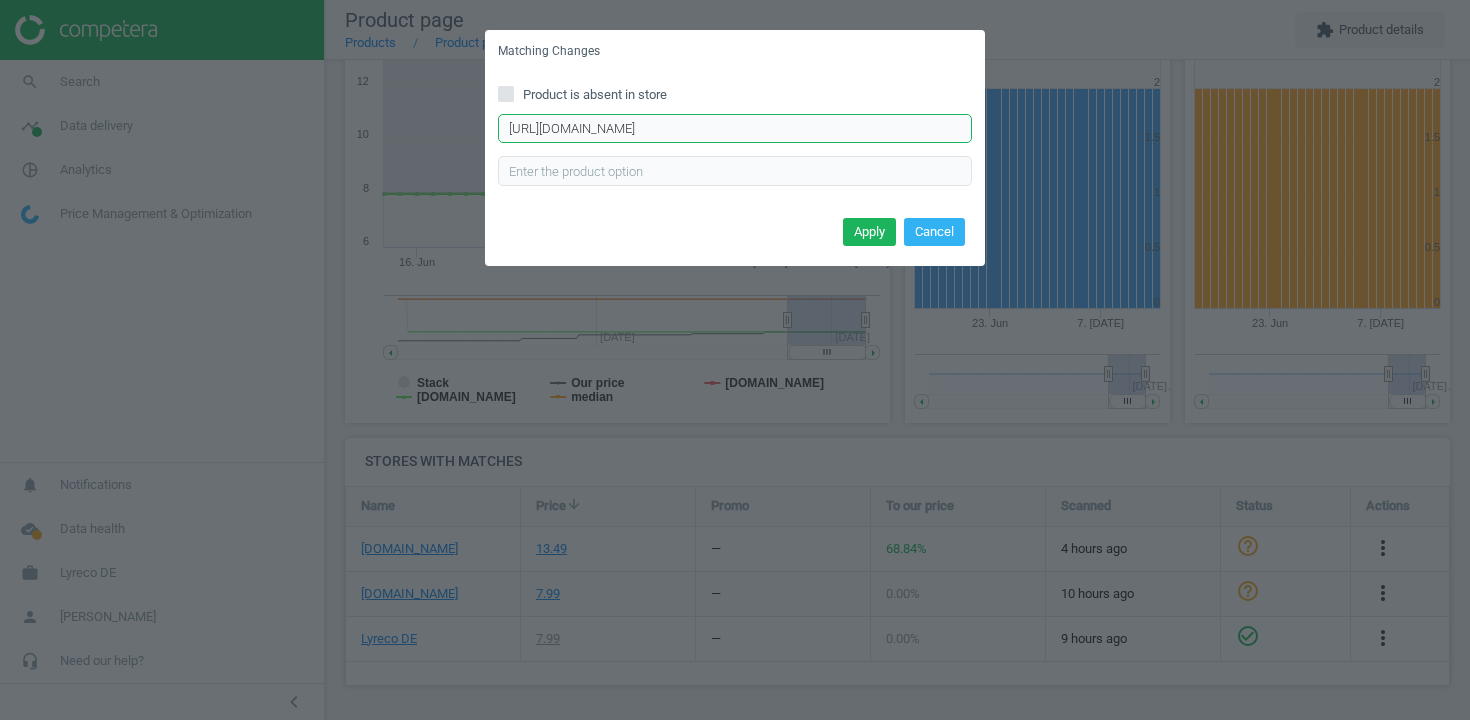 click on "https://www.viking.de/de/3l-lochverstarkungsstreifen-8804-100-transparent-100-stuck-p-3584520?text=3L%20Abheftstreifen%208804" at bounding box center (735, 129) 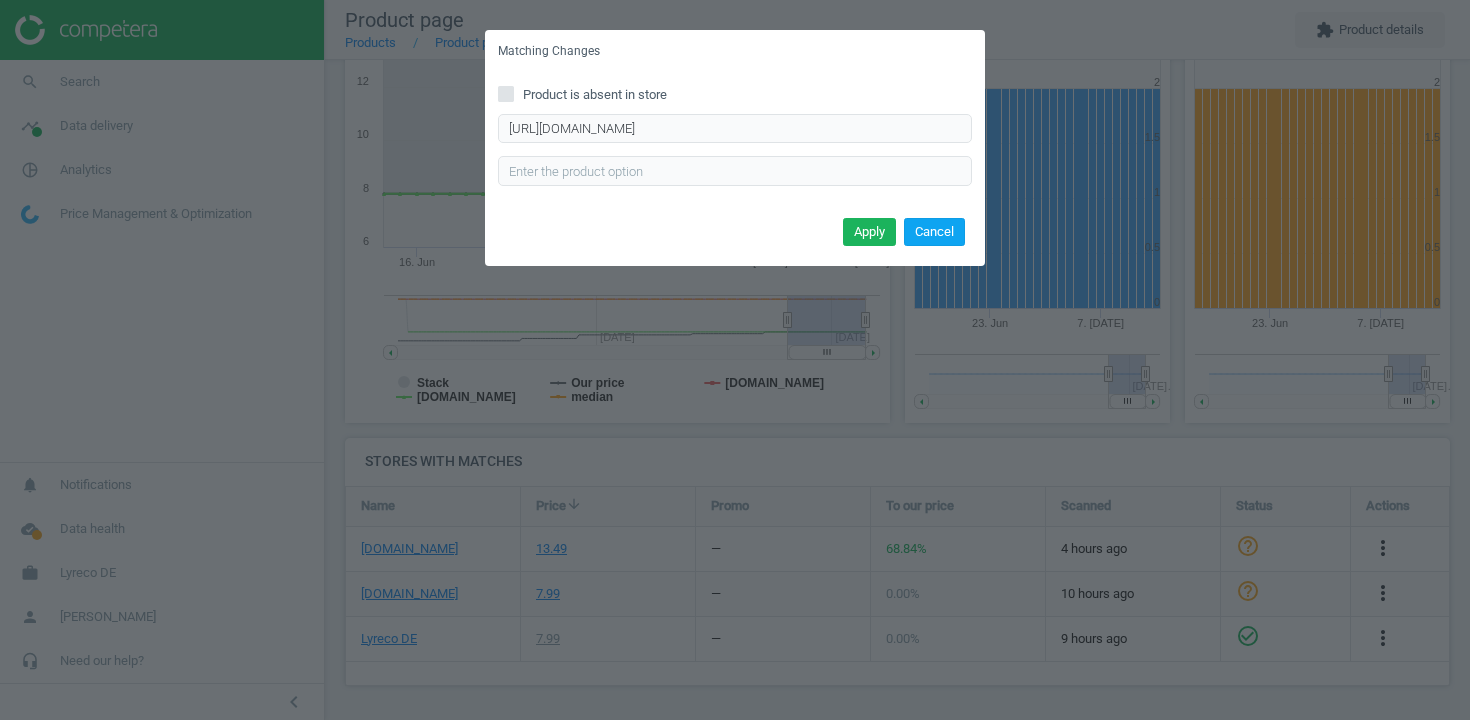 click on "Cancel" at bounding box center [934, 232] 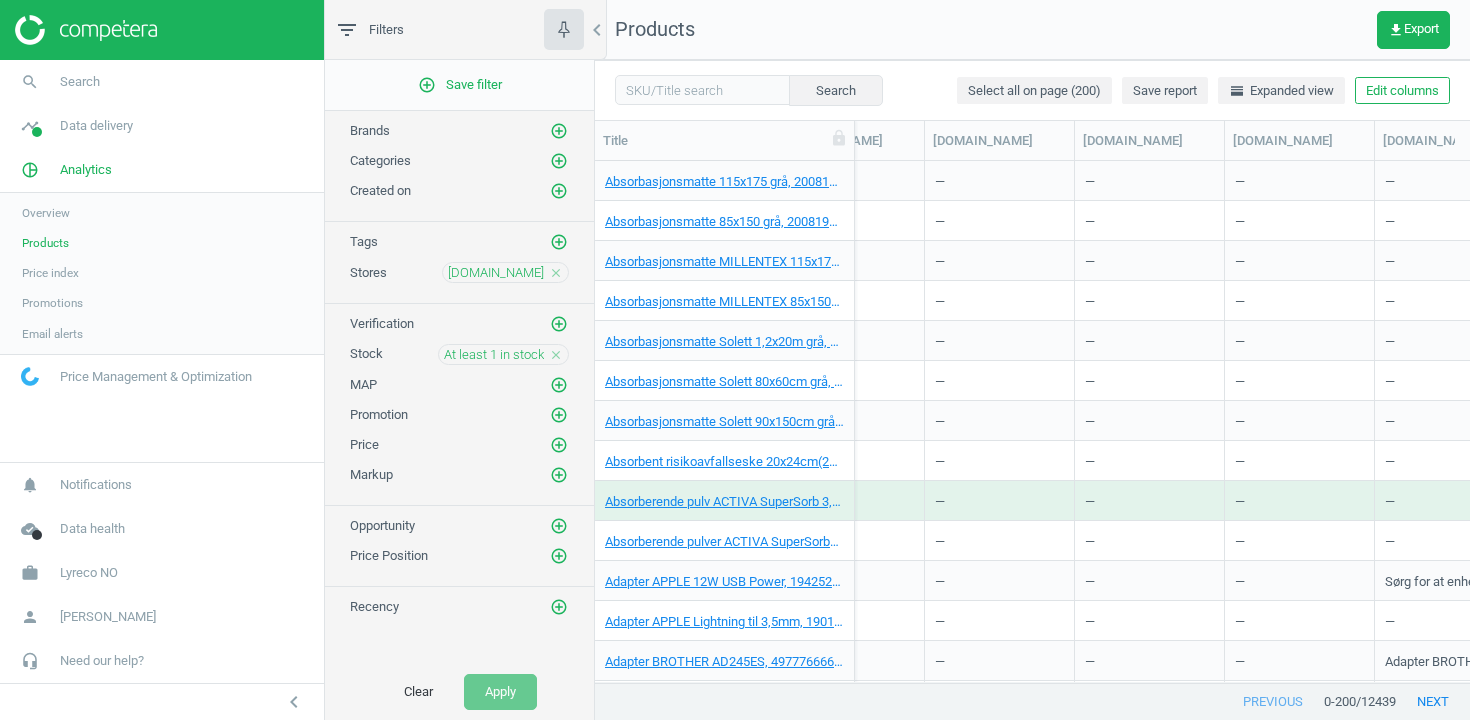 scroll, scrollTop: 0, scrollLeft: 0, axis: both 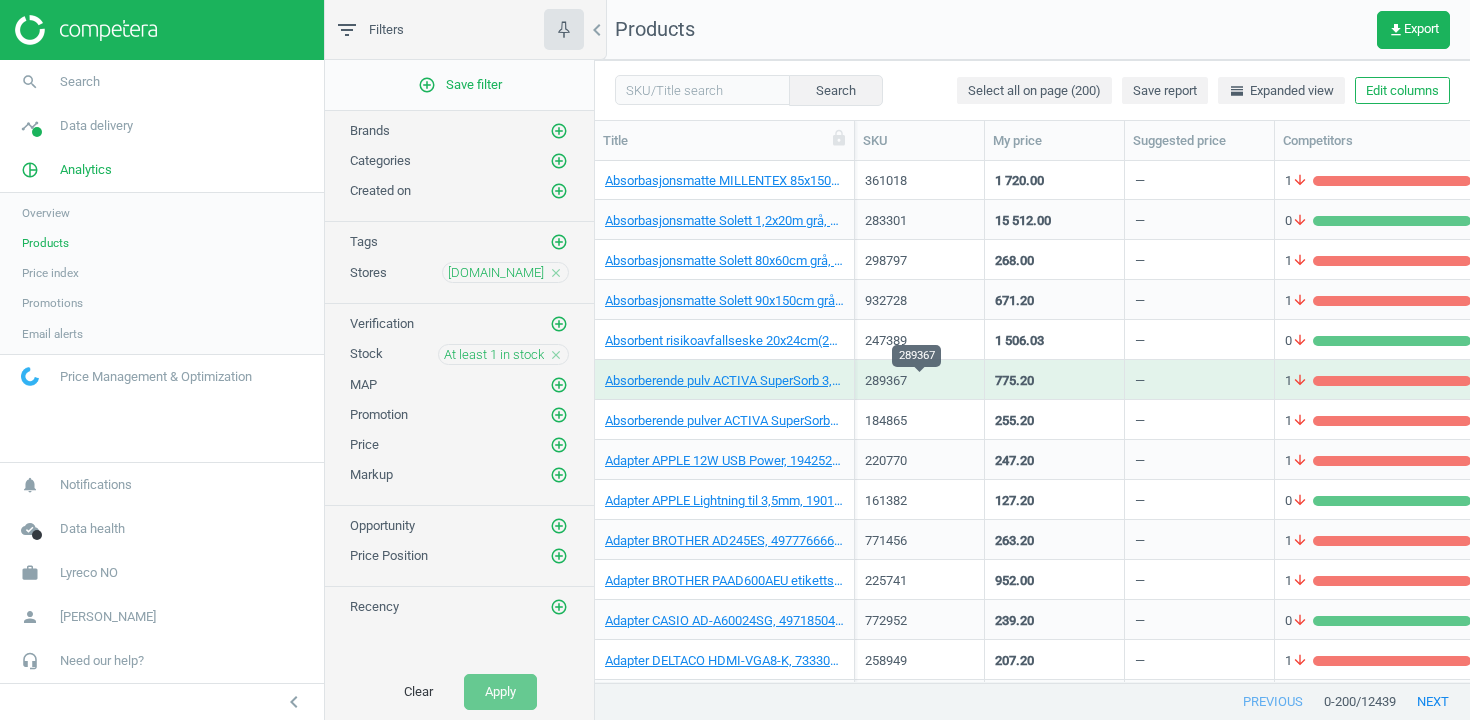 click on "289367" at bounding box center (919, 381) 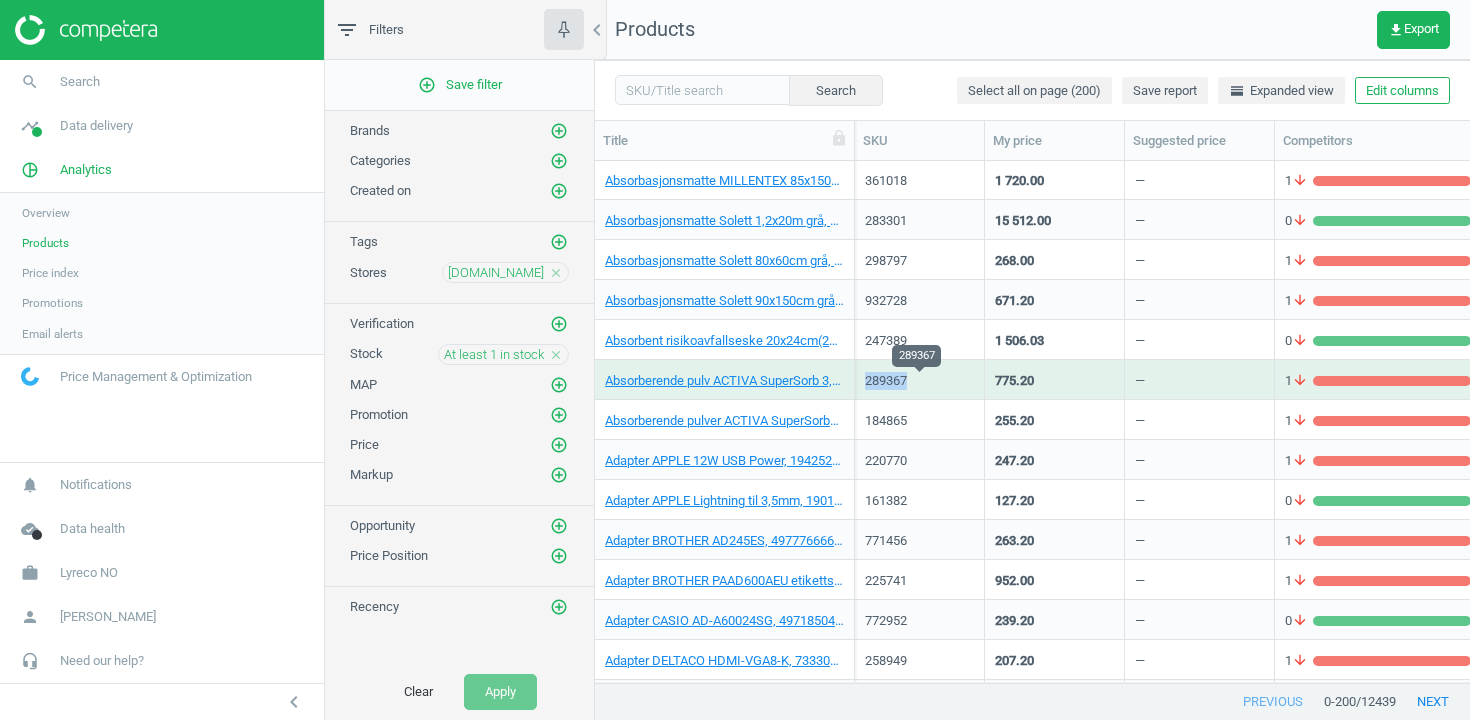 click on "289367" at bounding box center [919, 381] 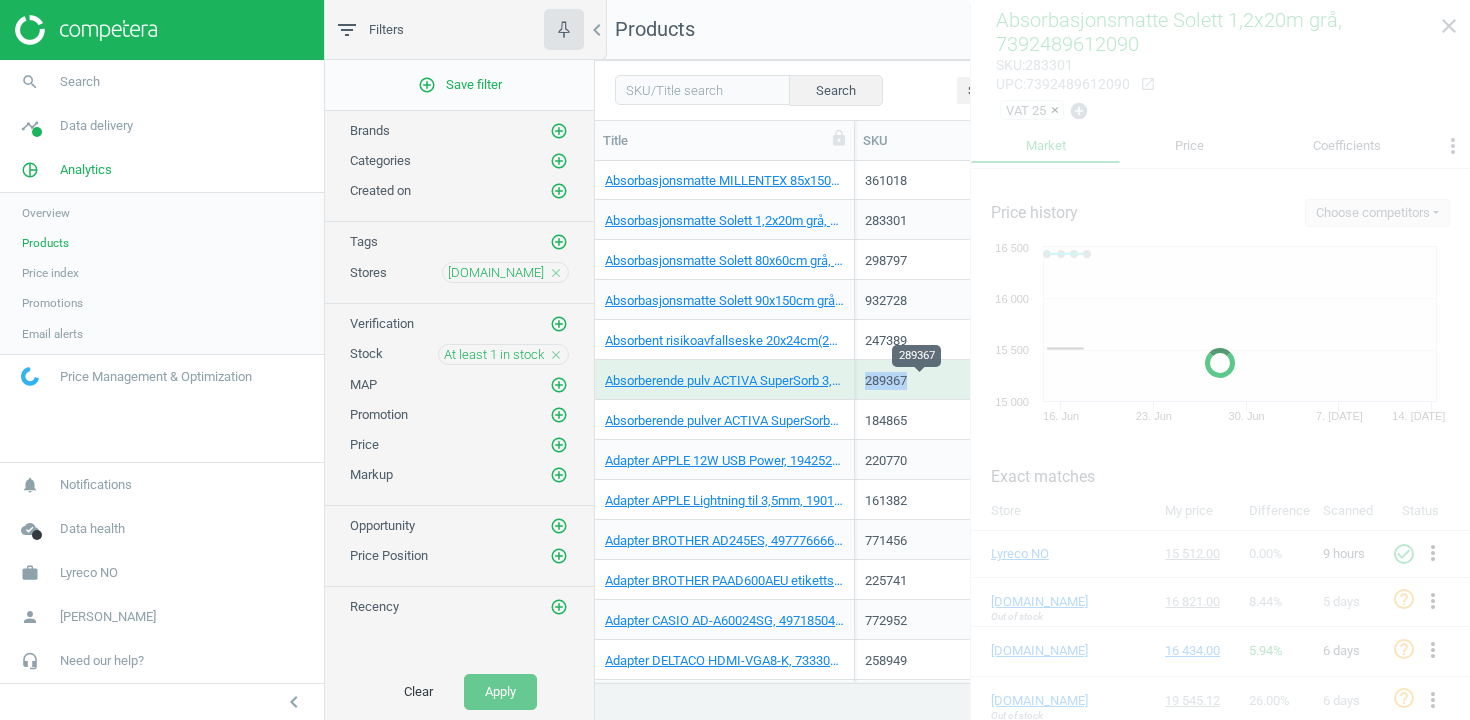 copy on "289367" 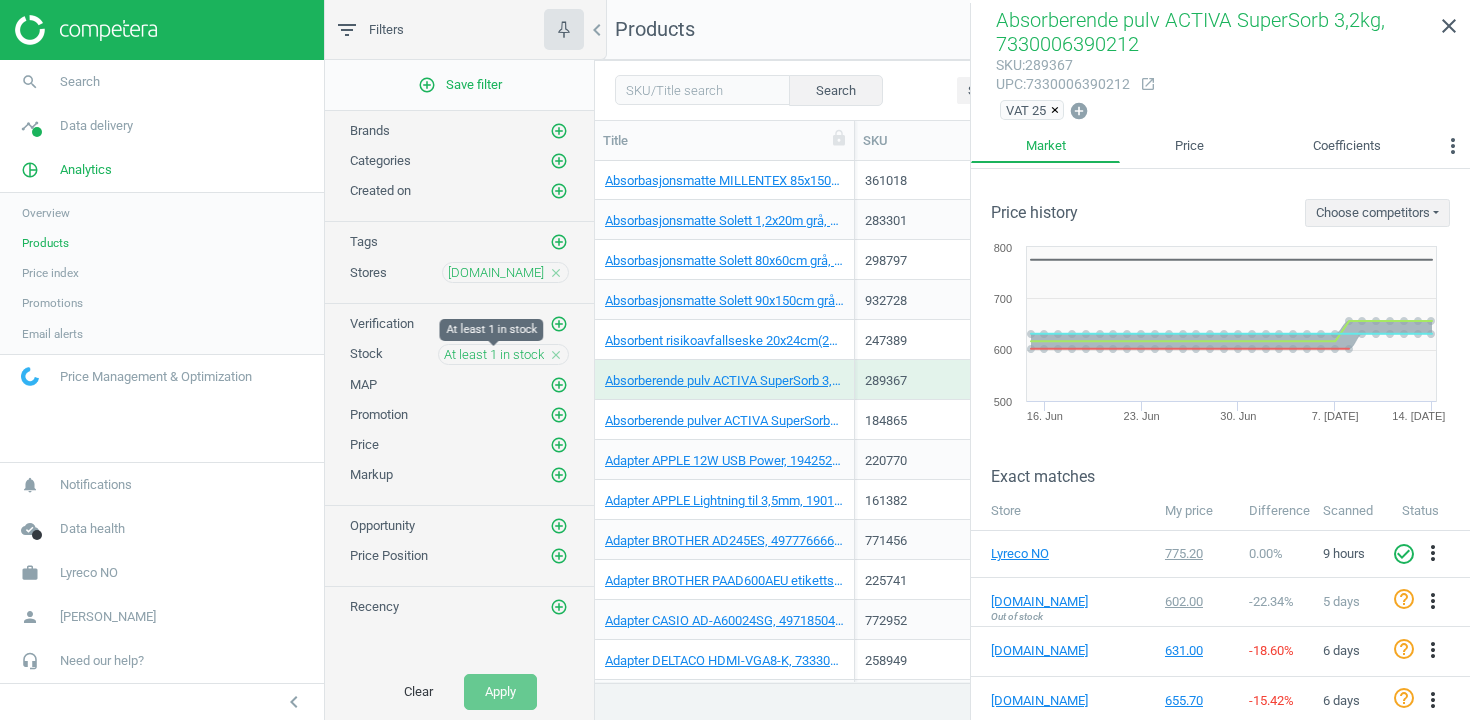 click on "At least 1 in stock" at bounding box center [494, 355] 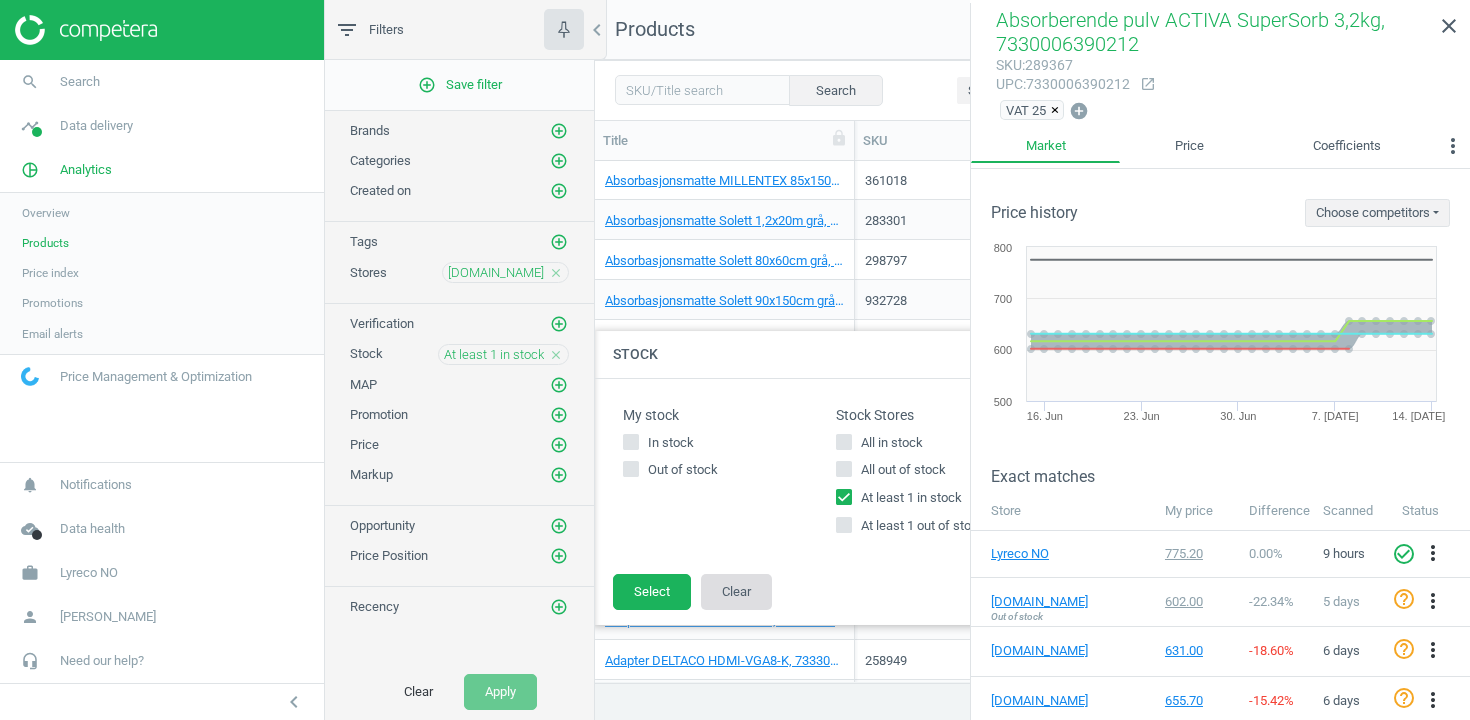 click on "Clear" at bounding box center (736, 592) 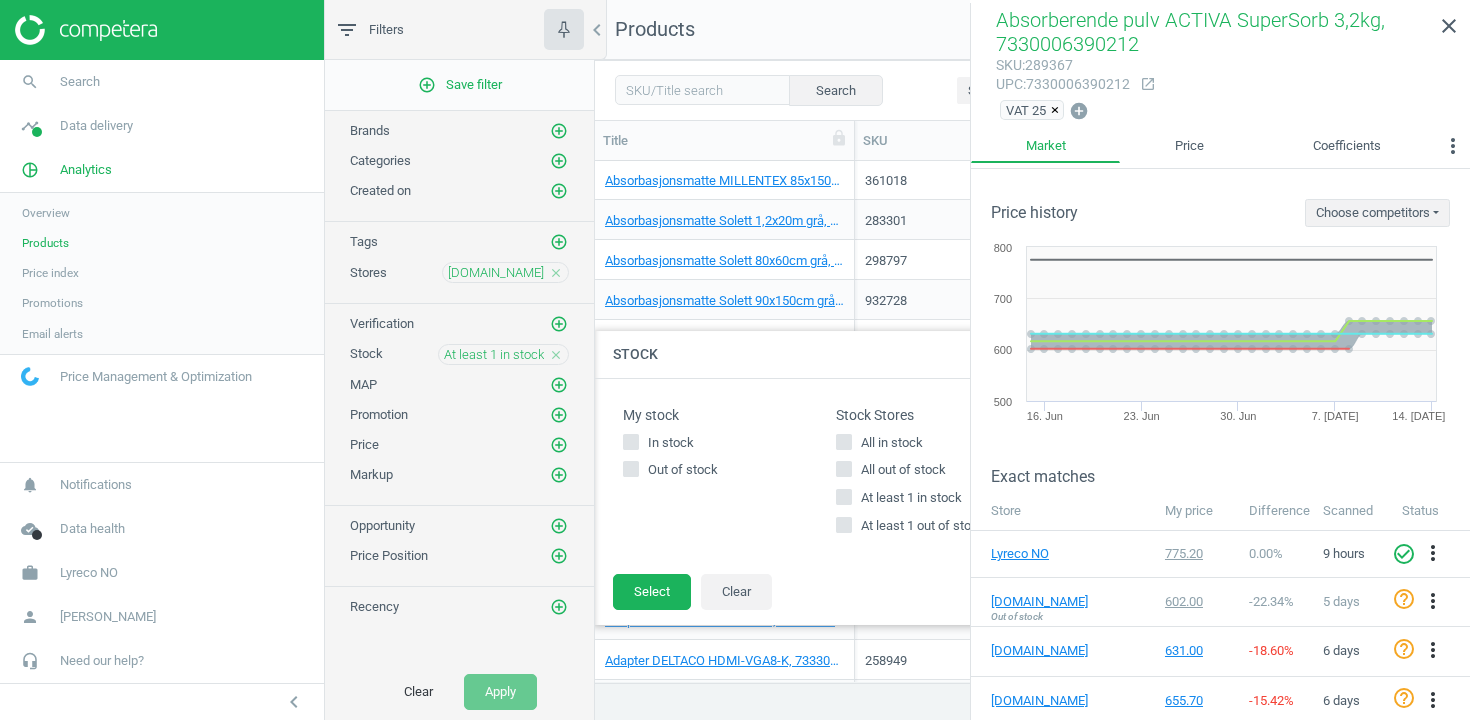 click at bounding box center [1330, 360] 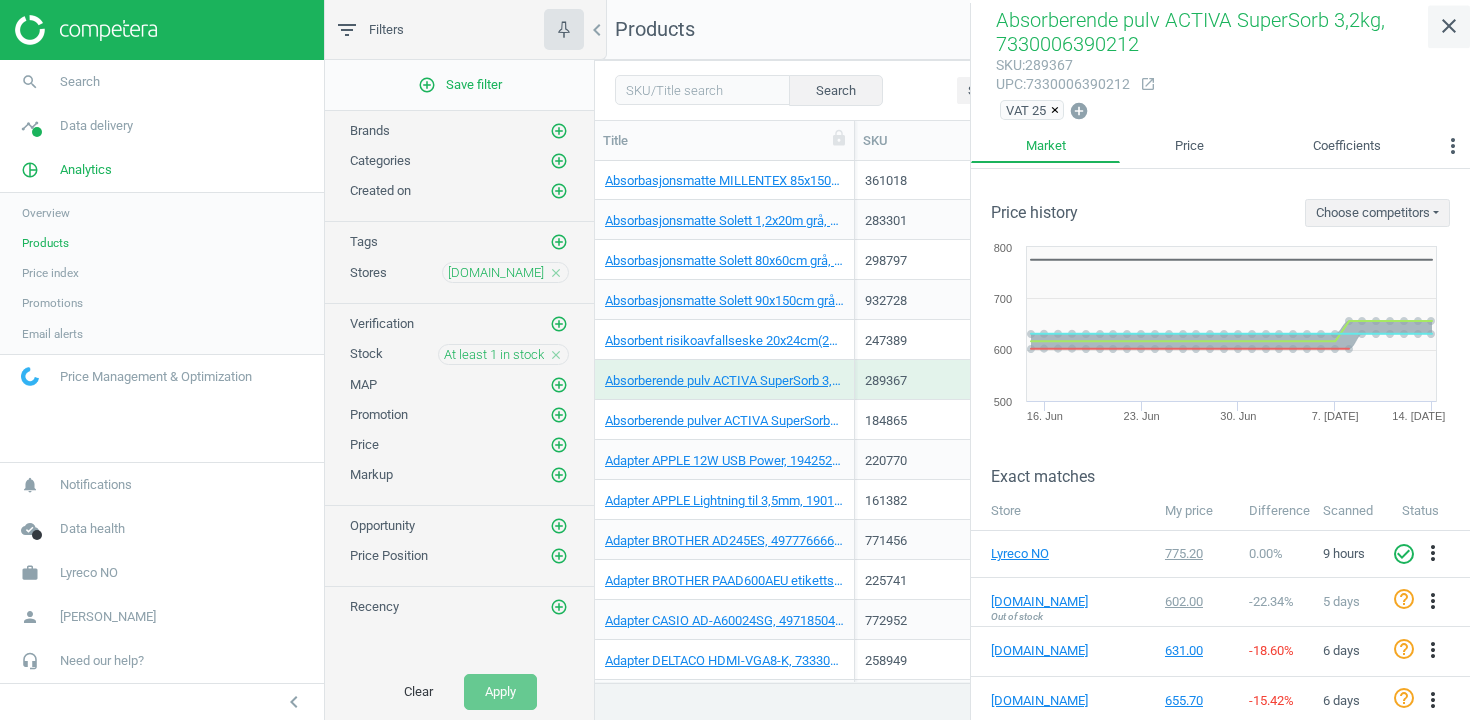 click on "close" at bounding box center [1449, 26] 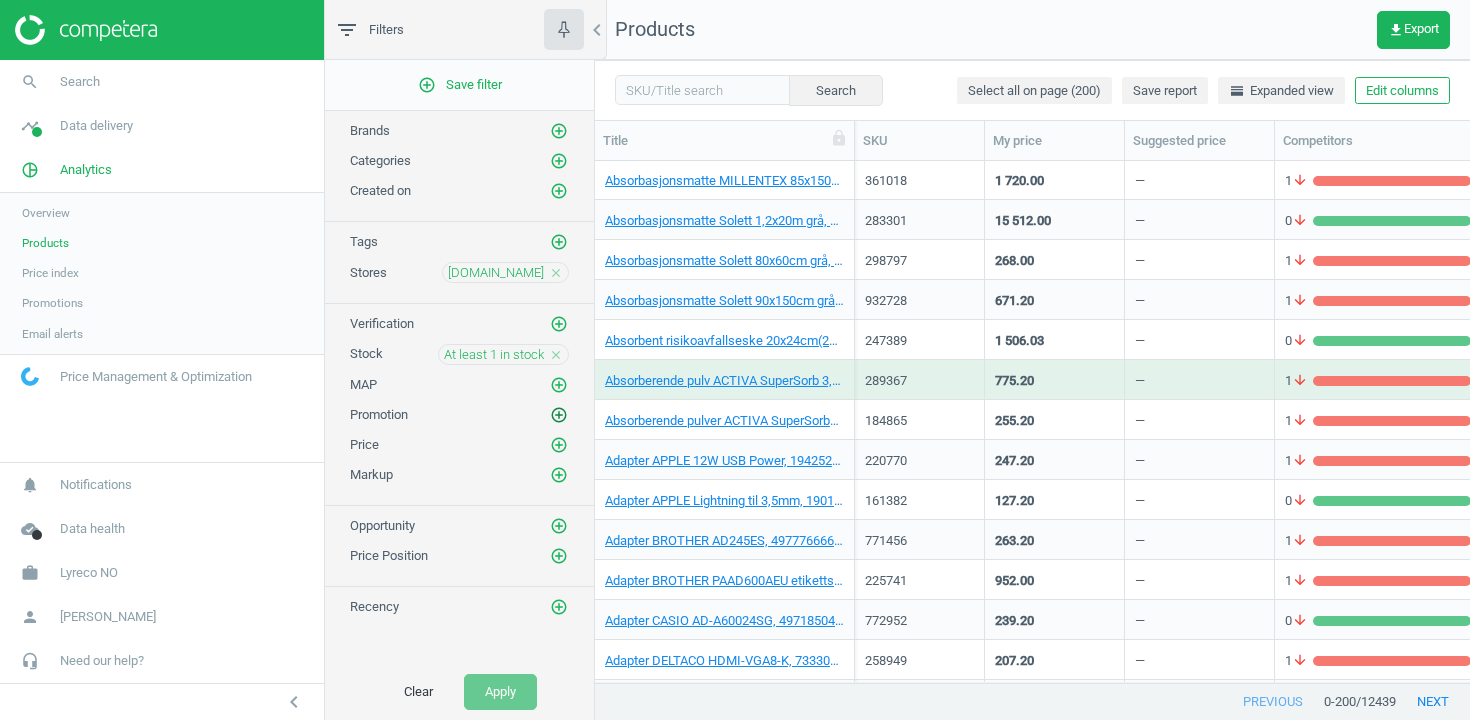 click on "add_circle_outline" at bounding box center (559, 415) 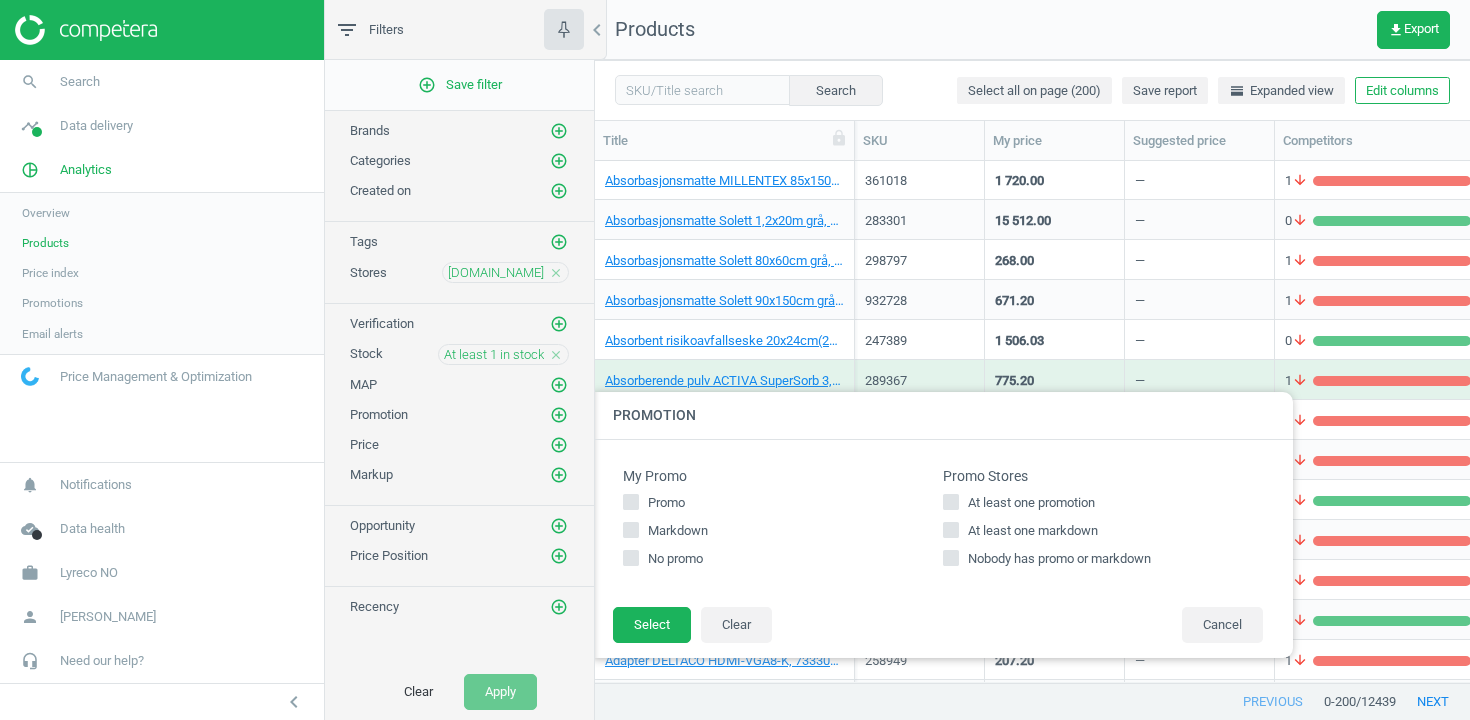 click on "At least one markdown" at bounding box center (1033, 531) 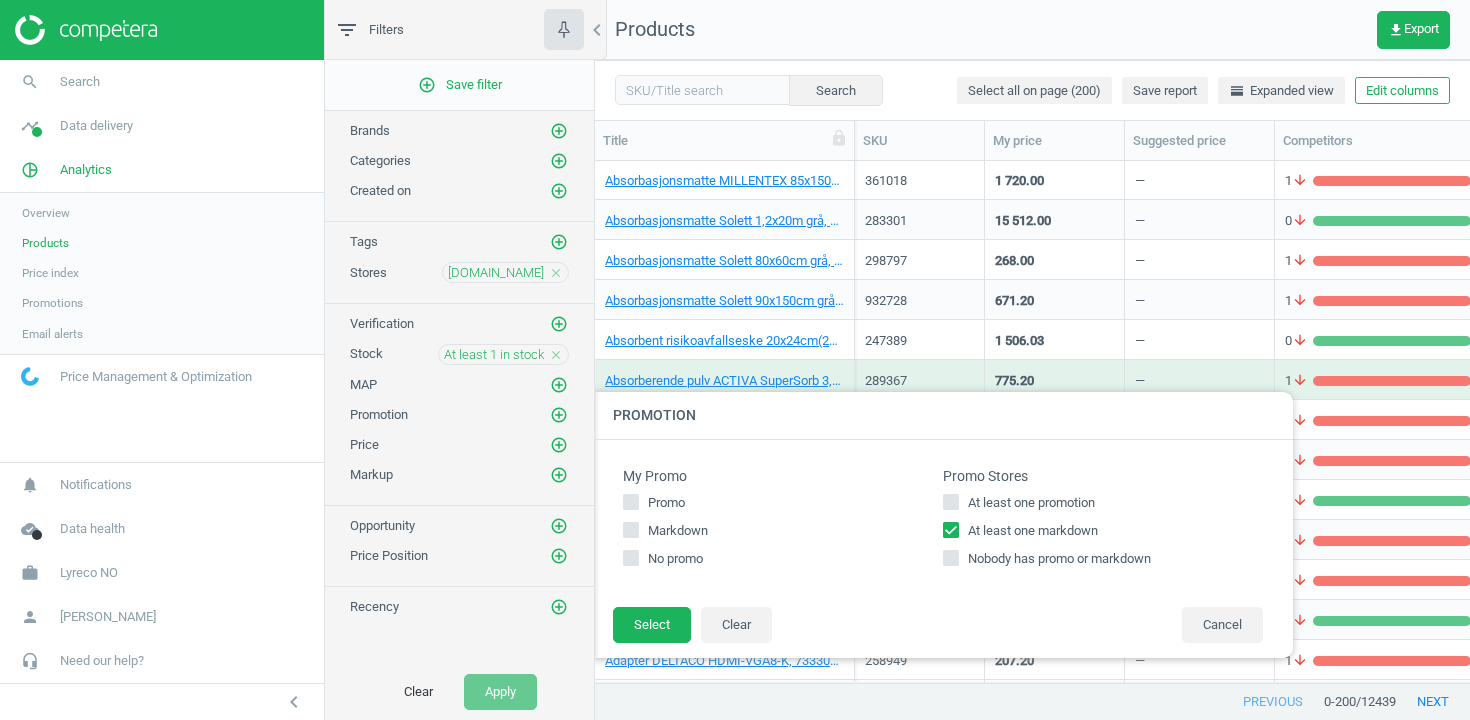 drag, startPoint x: 657, startPoint y: 596, endPoint x: 647, endPoint y: 602, distance: 11.661903 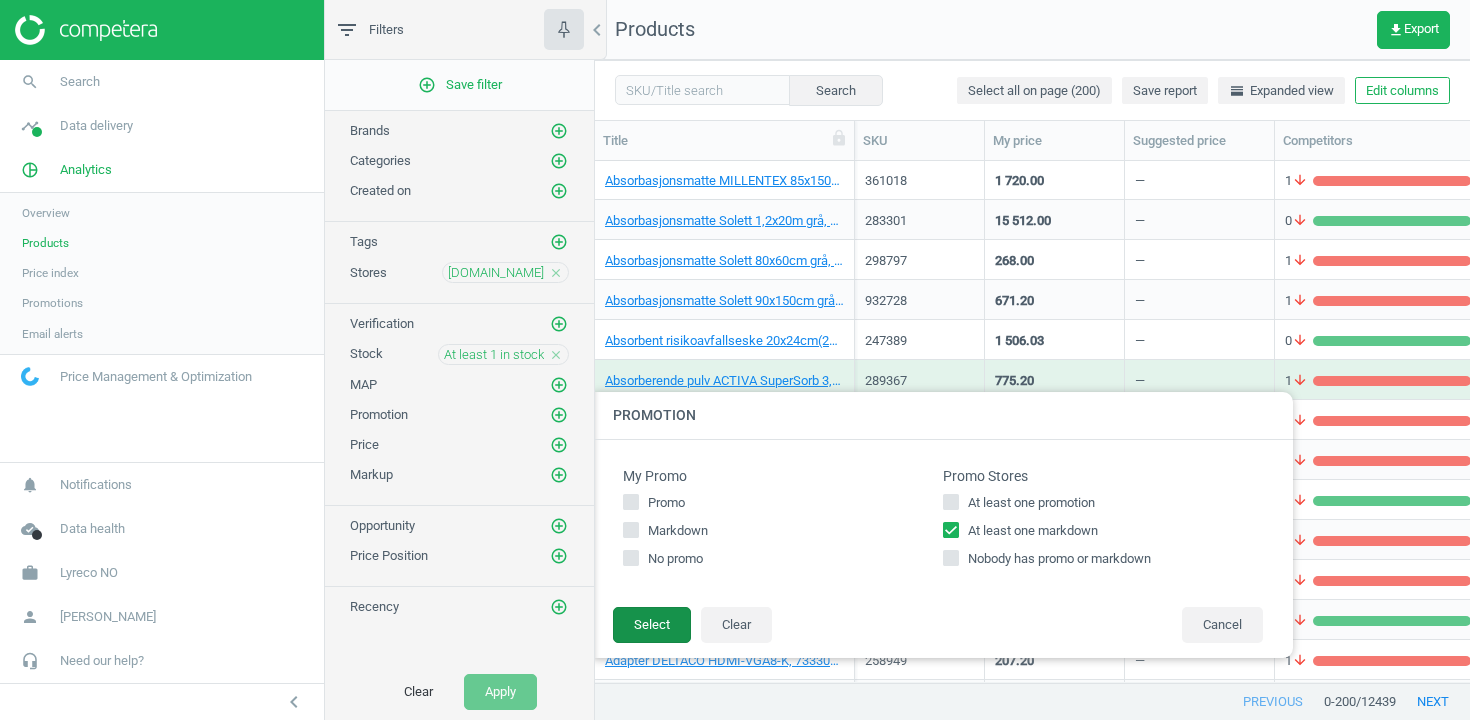 click on "Select" at bounding box center [652, 625] 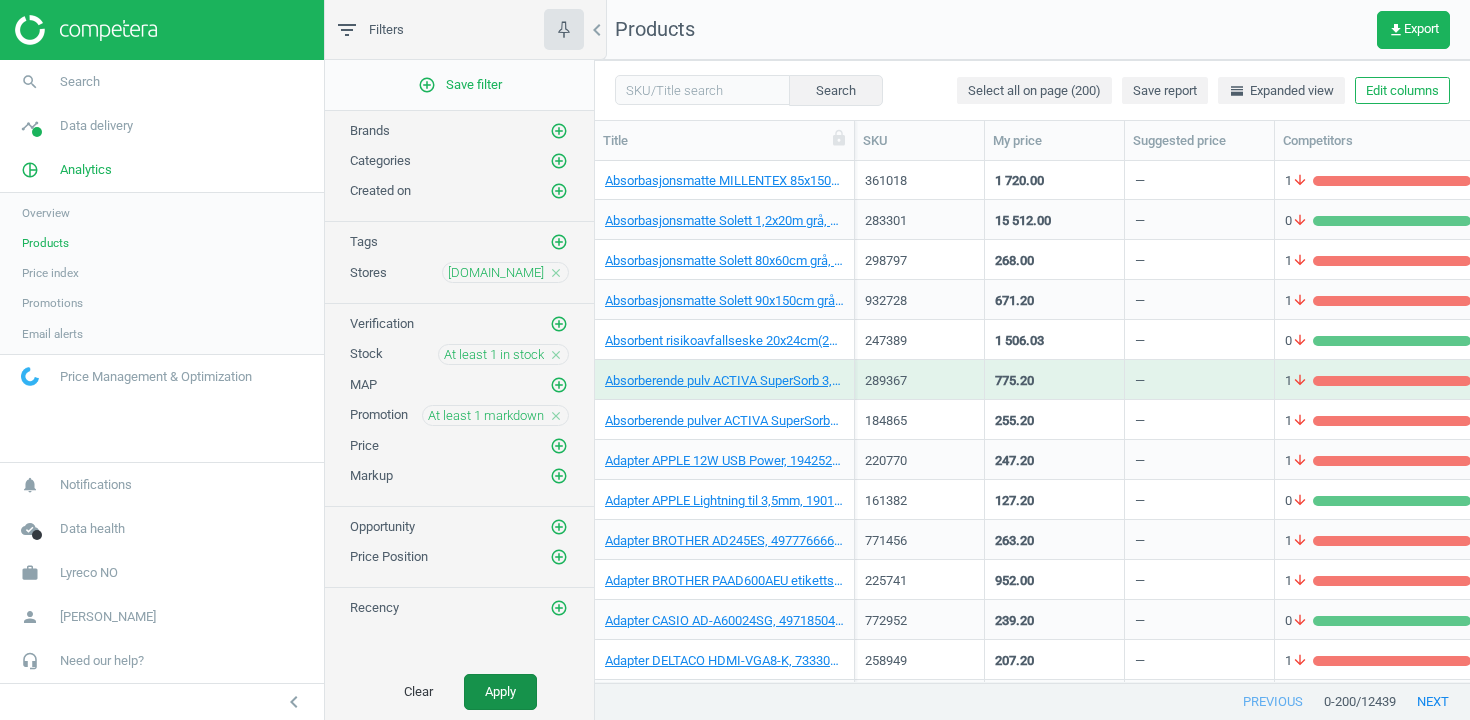 click on "Apply" at bounding box center [500, 692] 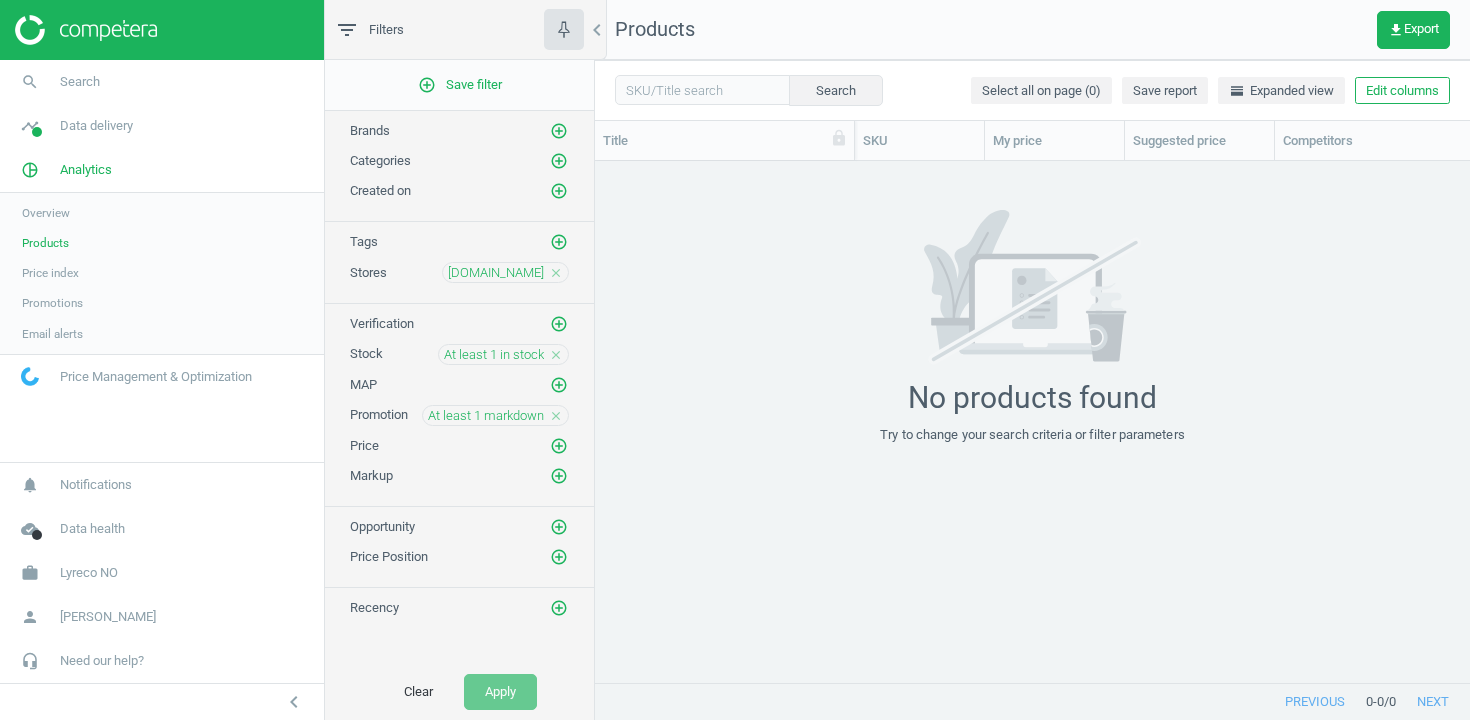 scroll, scrollTop: 0, scrollLeft: 0, axis: both 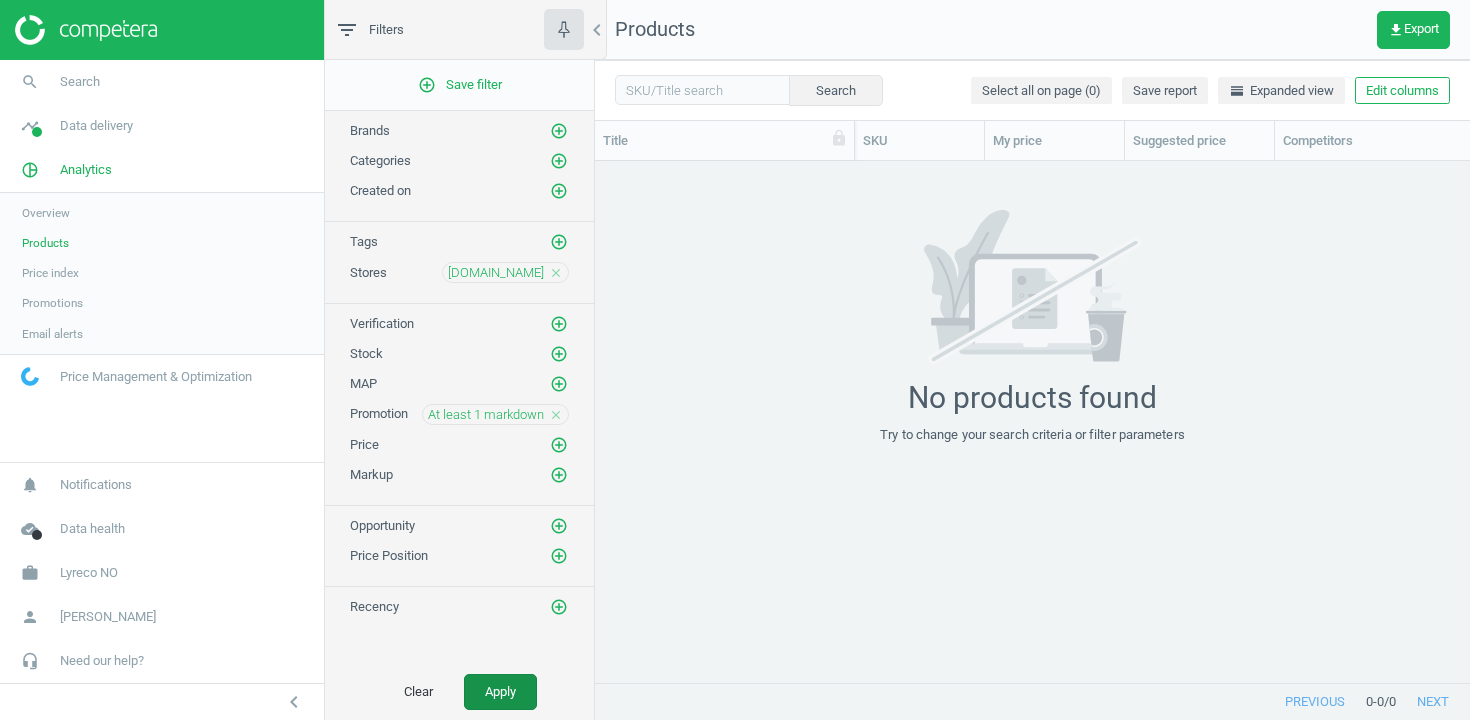 click on "Apply" at bounding box center [500, 692] 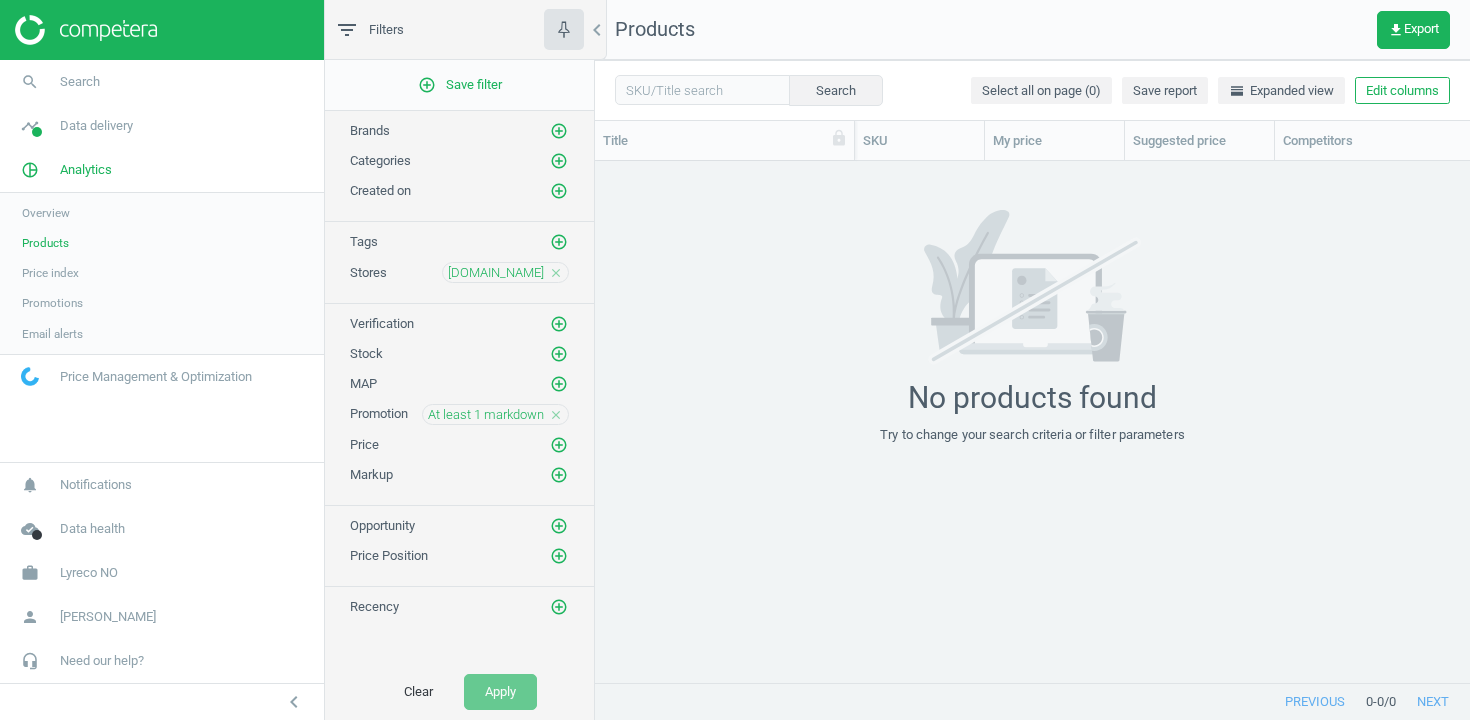 click on "close" at bounding box center [556, 415] 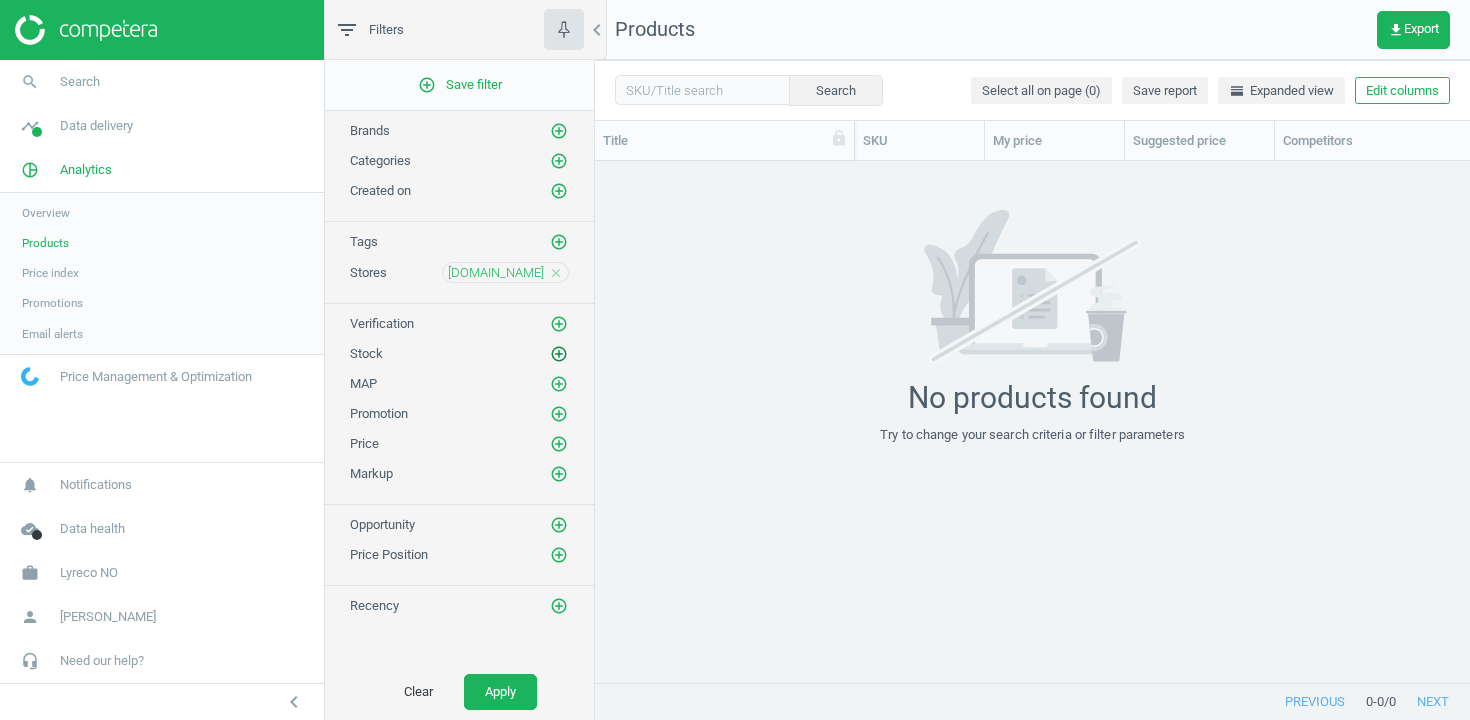 click on "add_circle_outline" at bounding box center [559, 354] 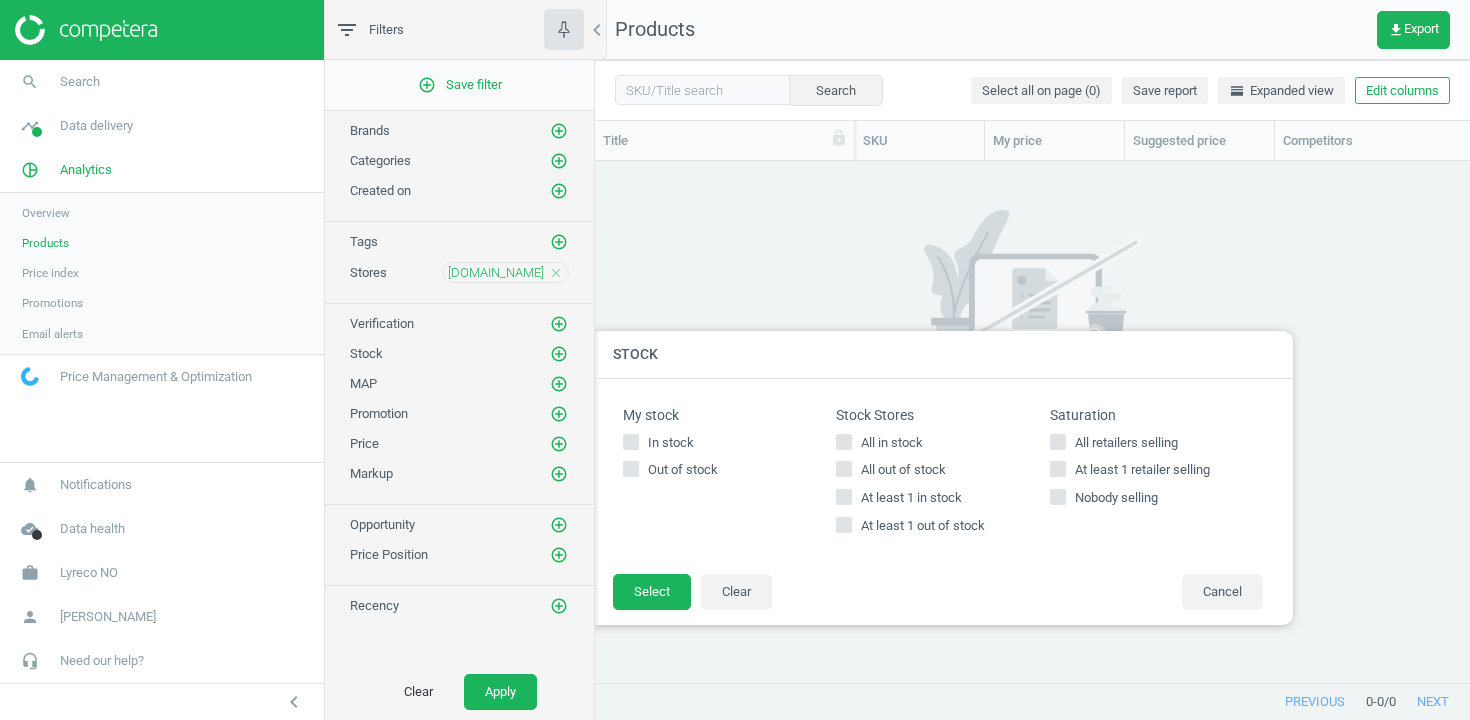 click on "At least 1 out of stock" at bounding box center (923, 526) 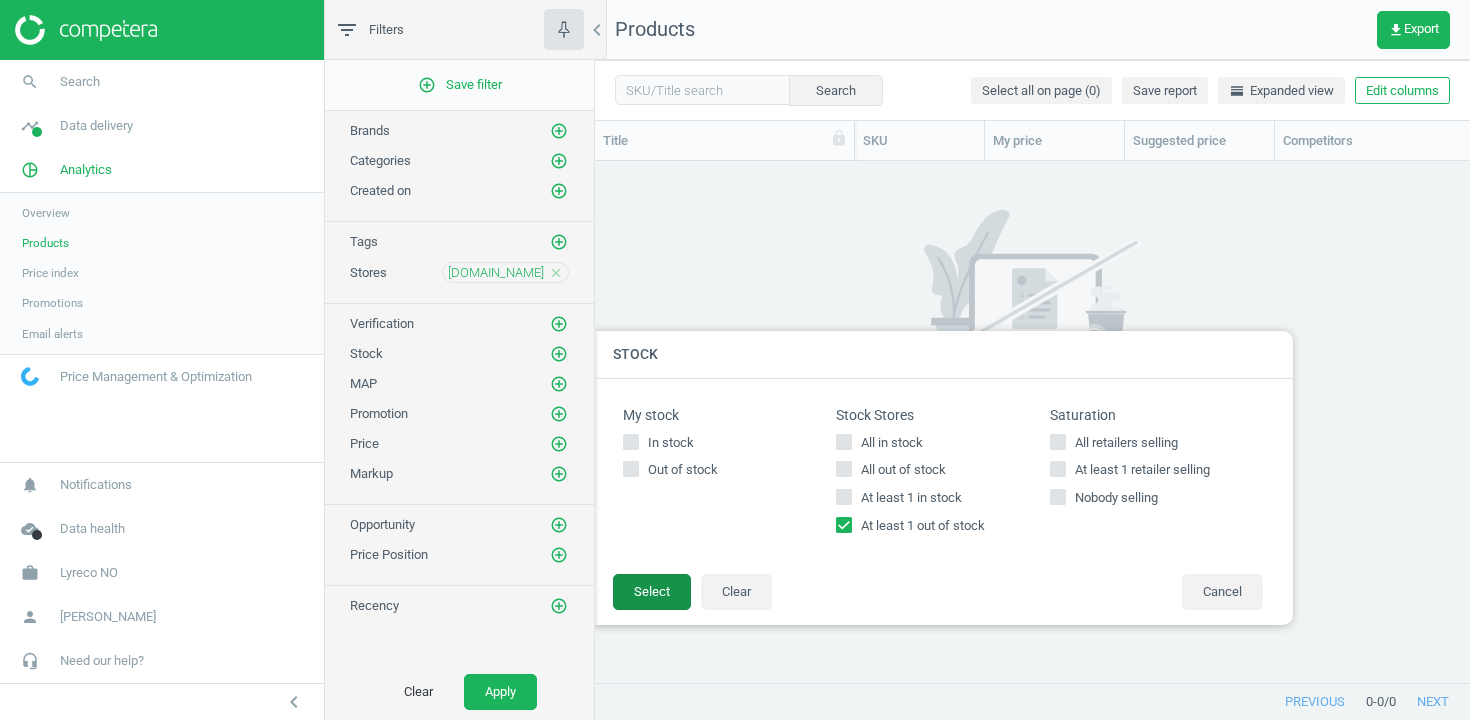 click on "Select" at bounding box center [652, 592] 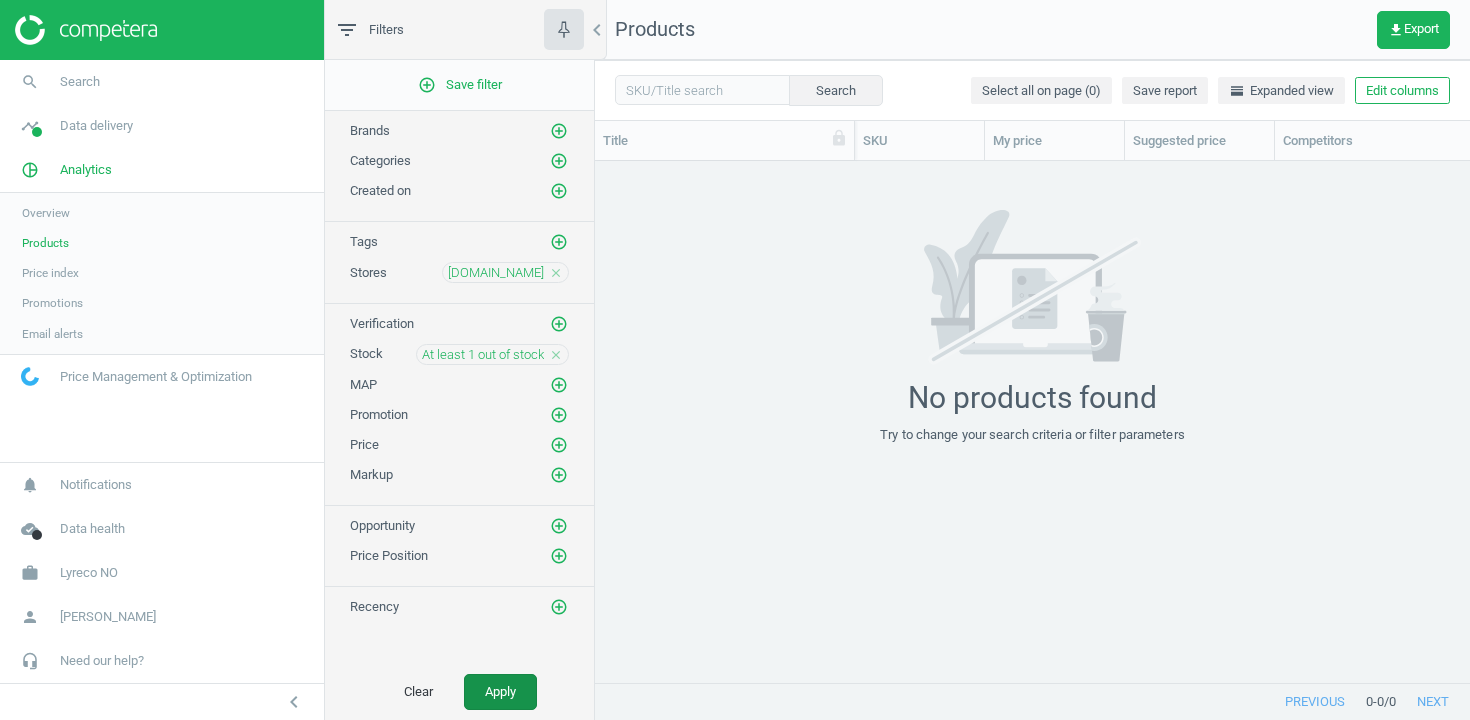 click on "Apply" at bounding box center [500, 692] 